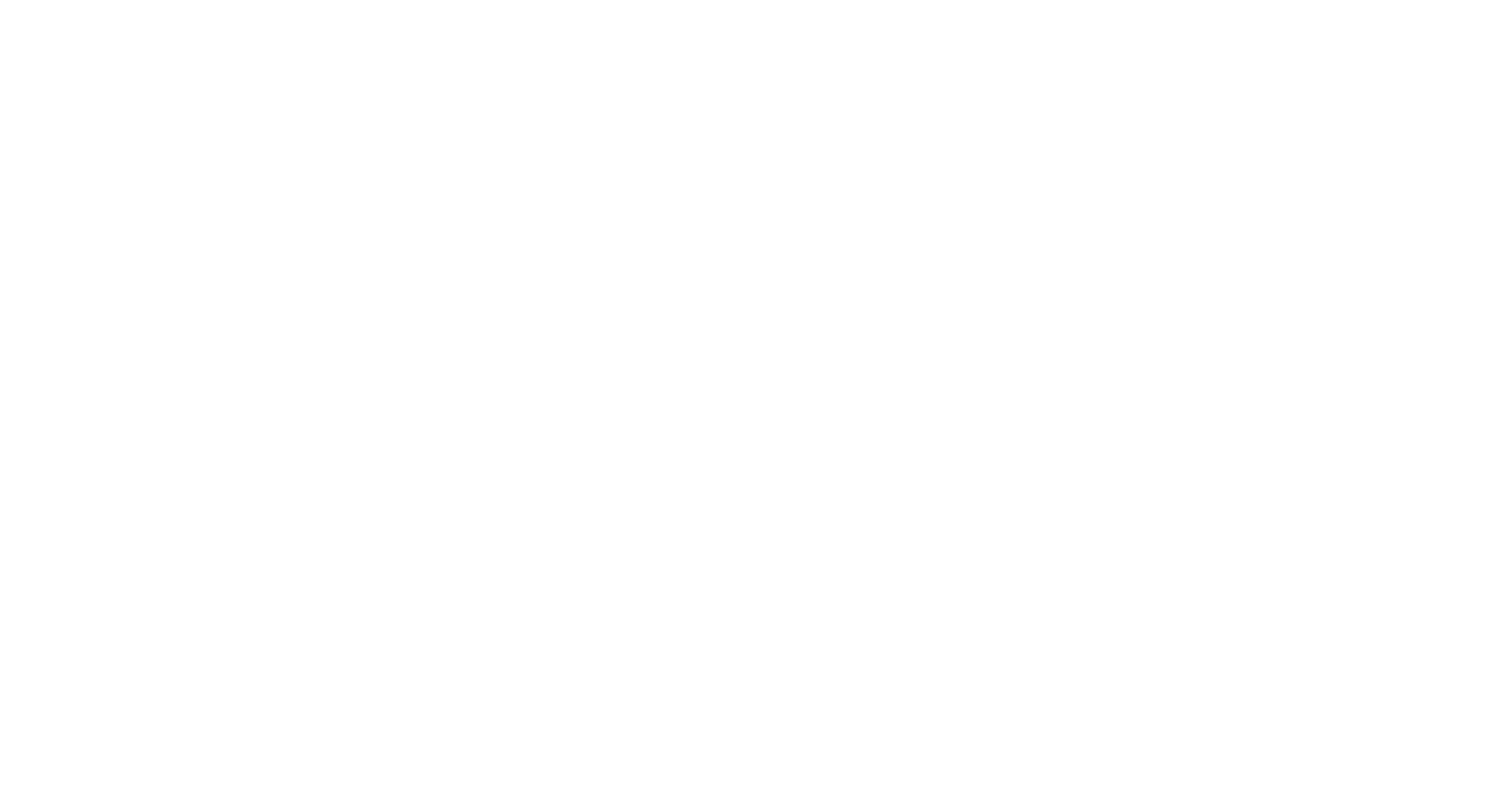scroll, scrollTop: 0, scrollLeft: 0, axis: both 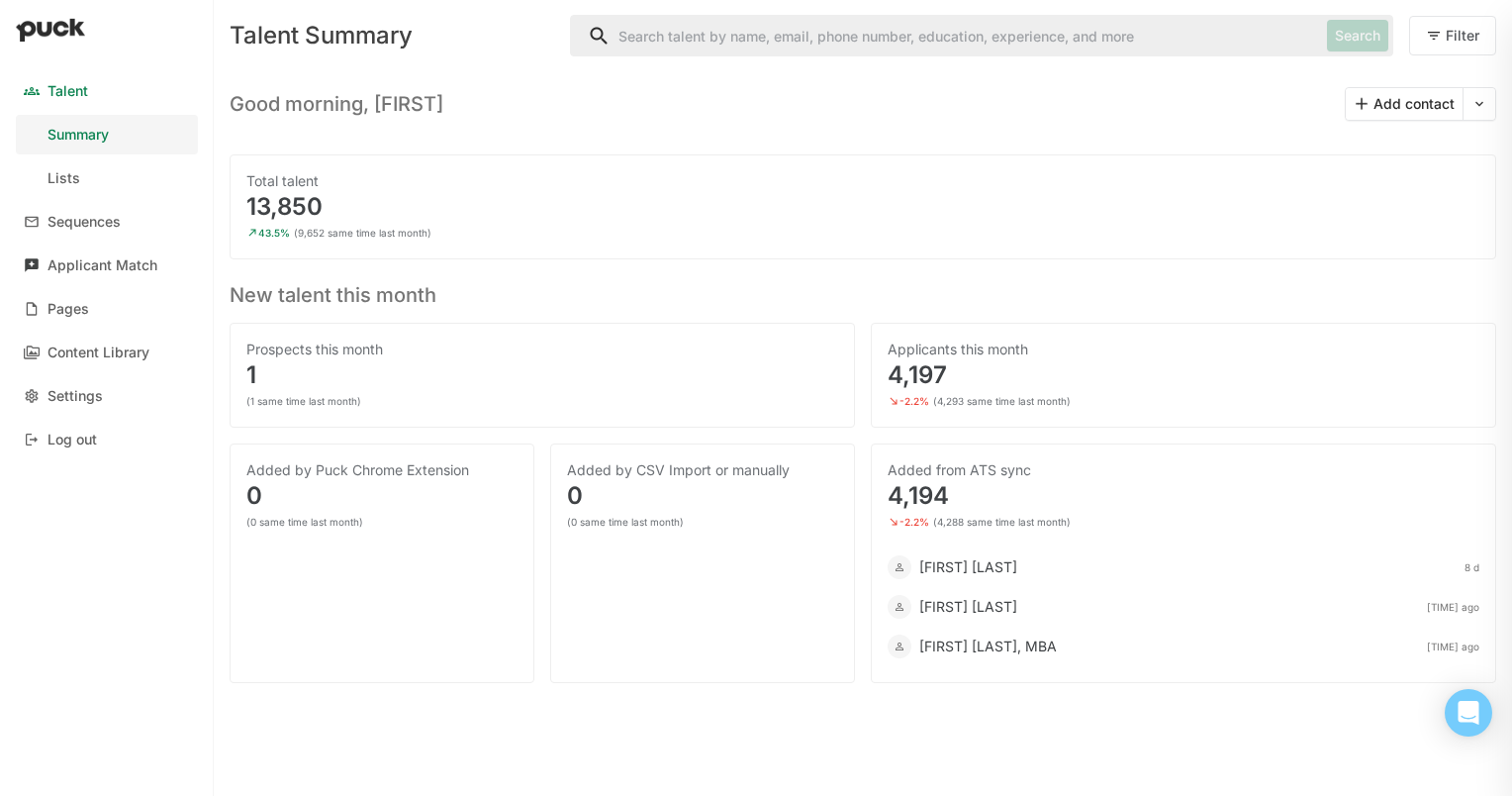 click on "Applicant Match" at bounding box center [102, 265] 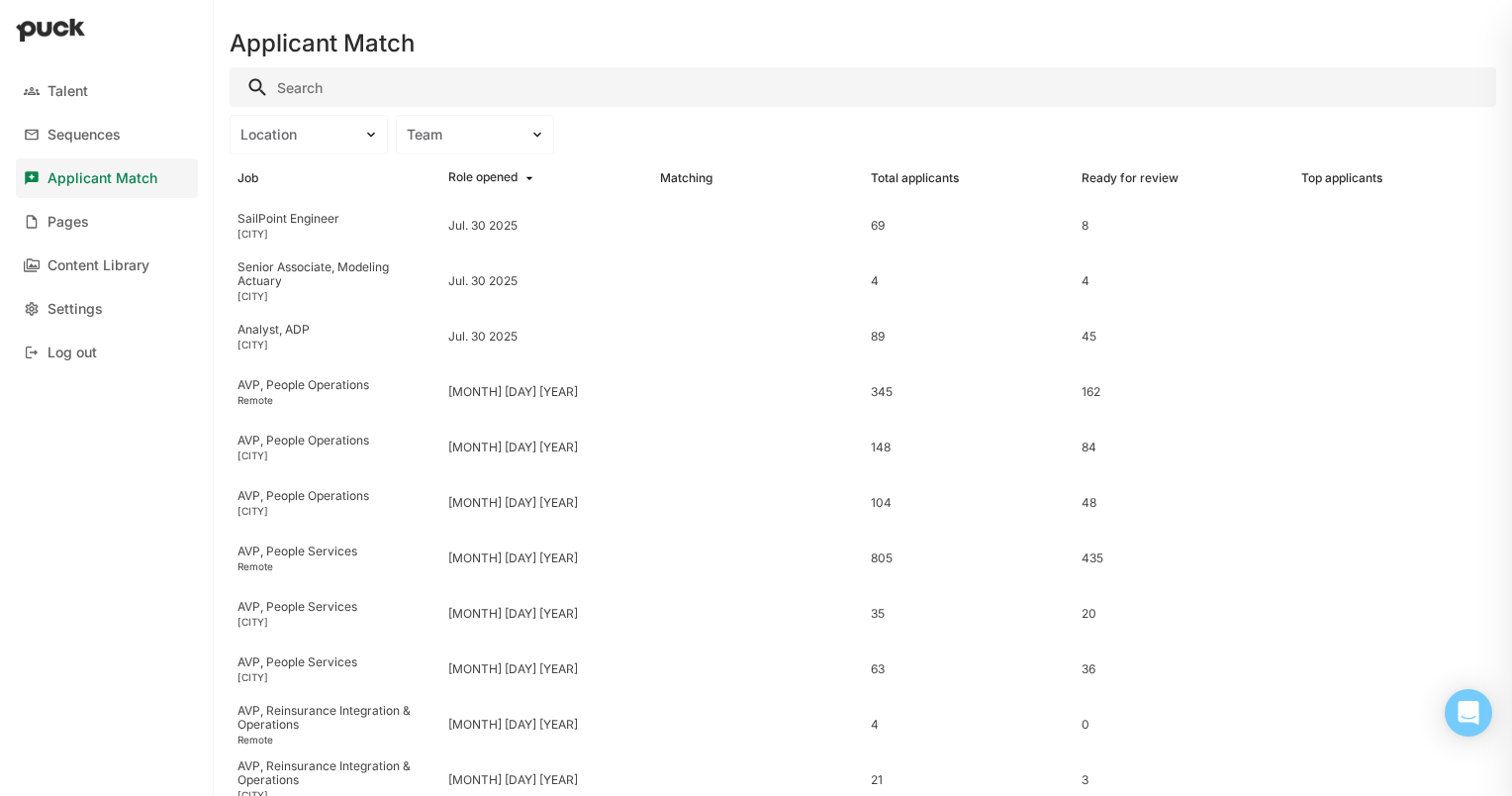 click at bounding box center [863, 87] 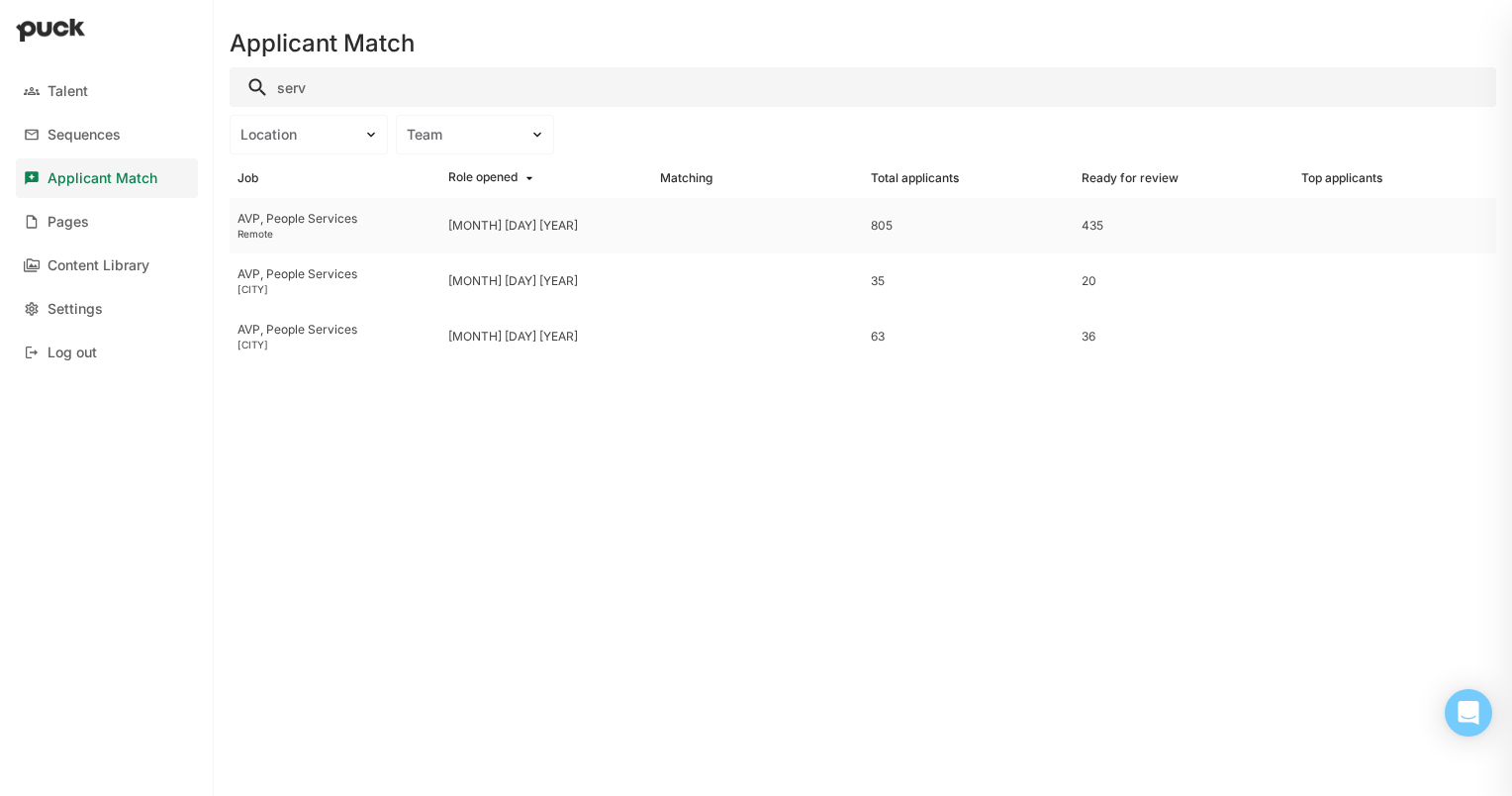 type on "serv" 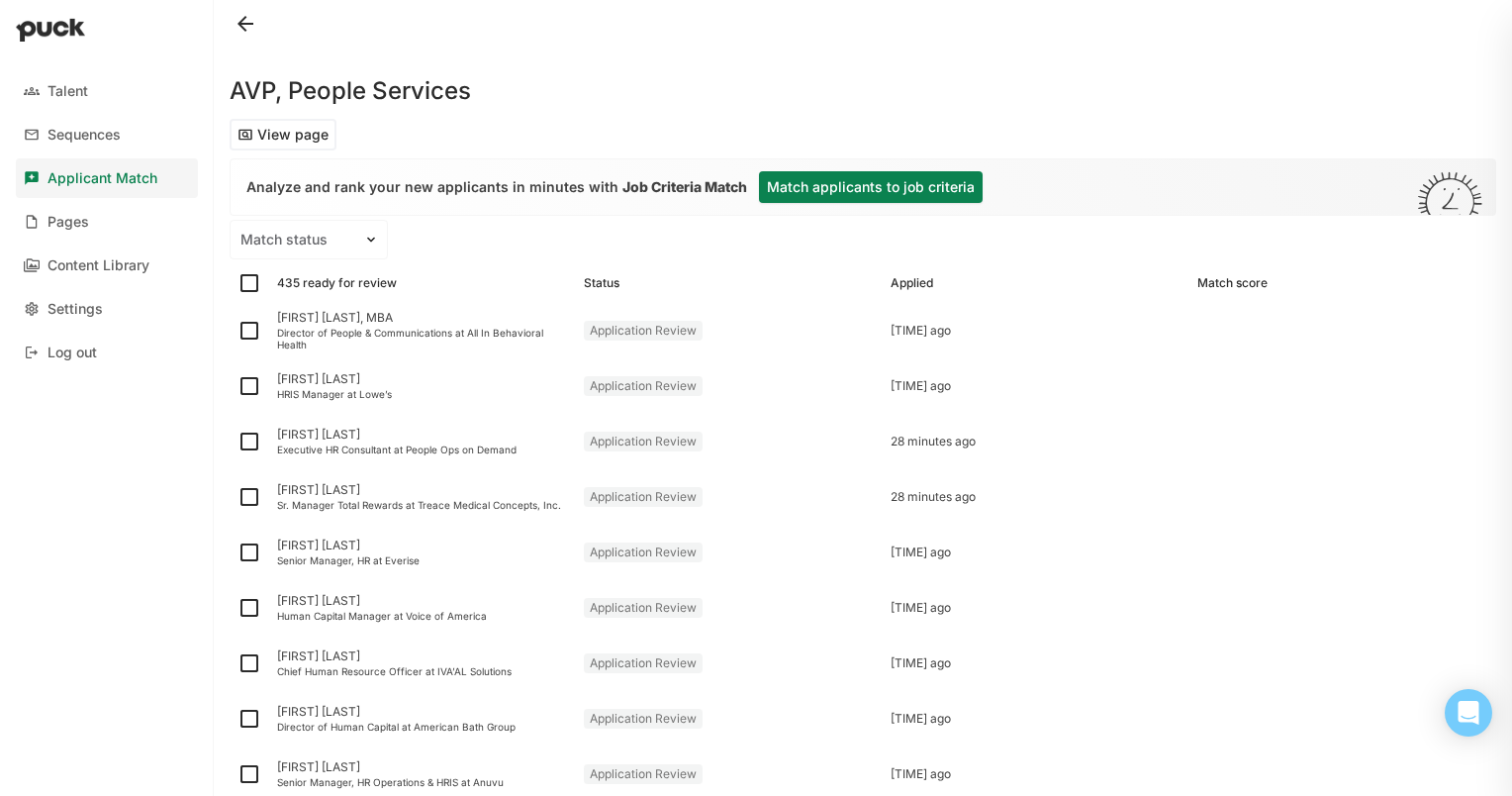 click on "Match applicants to job criteria" at bounding box center (871, 187) 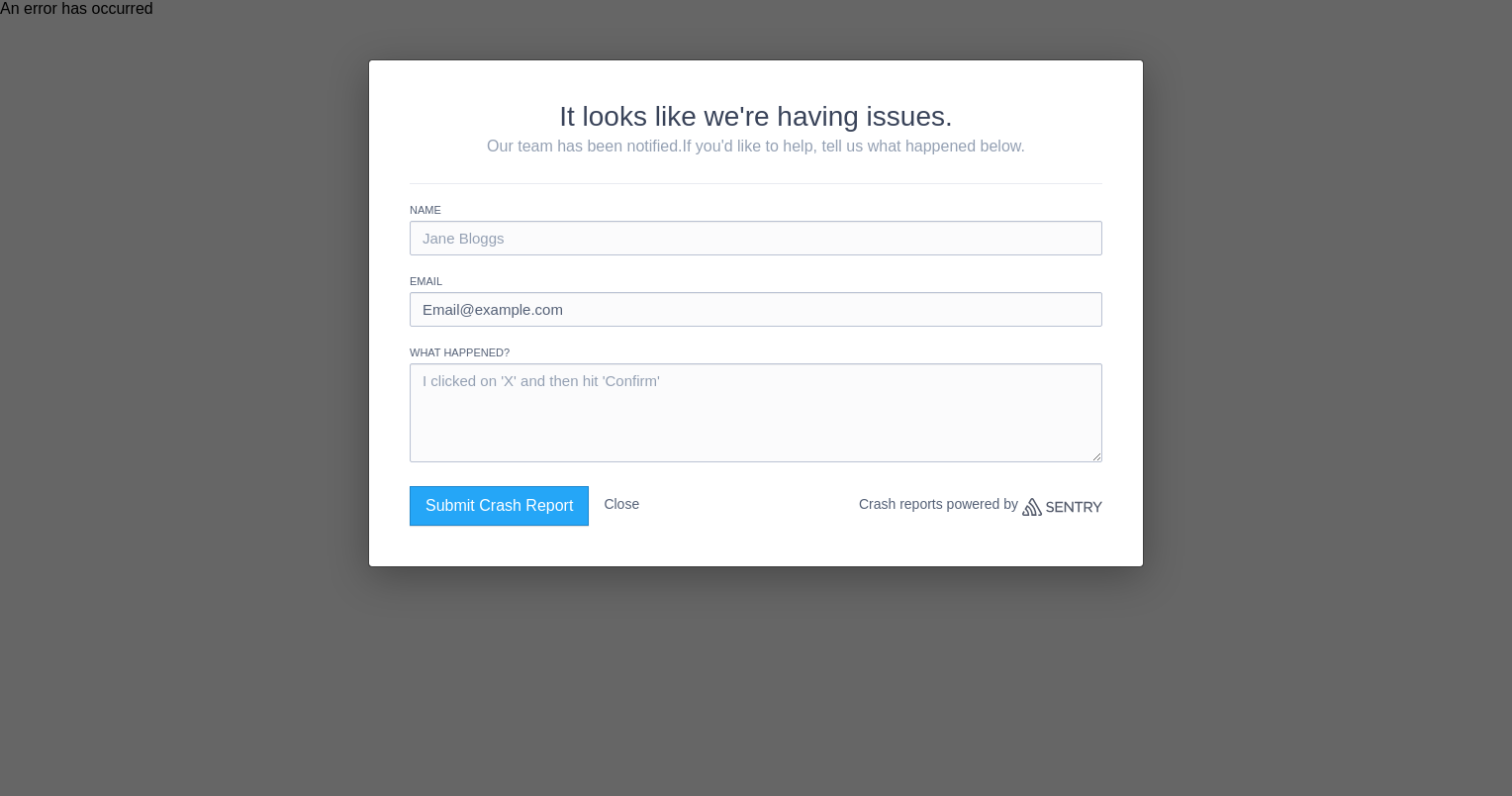 click on "It looks like we're having issues.
Our team has been notified.  If you'd like to help, tell us what happened below.
Name
Email
claire.conneely@fortitude-re.com
What happened?
Submit Crash Report
Close
Crash reports powered by  Sentry" at bounding box center (756, 398) 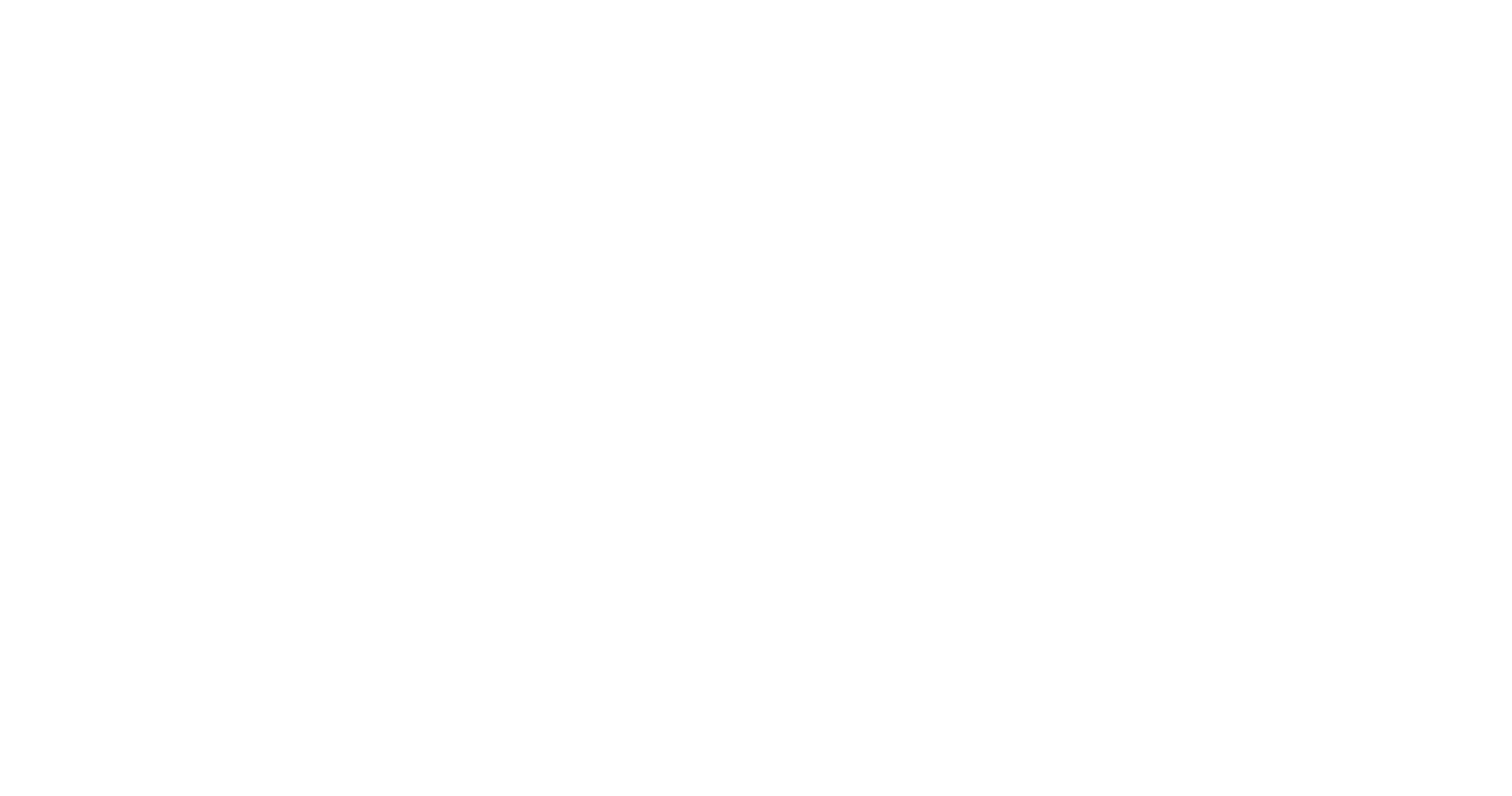 scroll, scrollTop: 0, scrollLeft: 0, axis: both 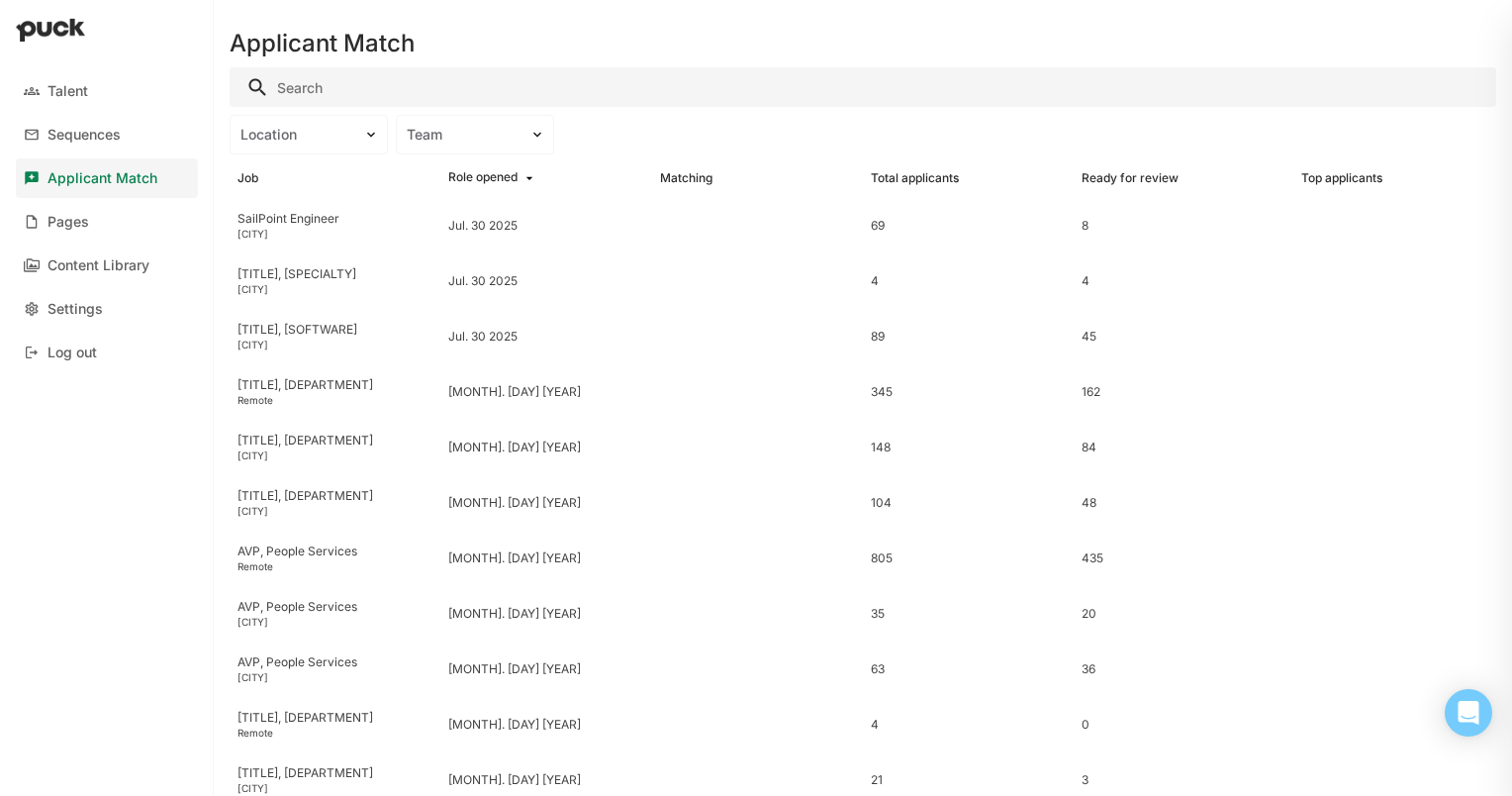 click at bounding box center [863, 87] 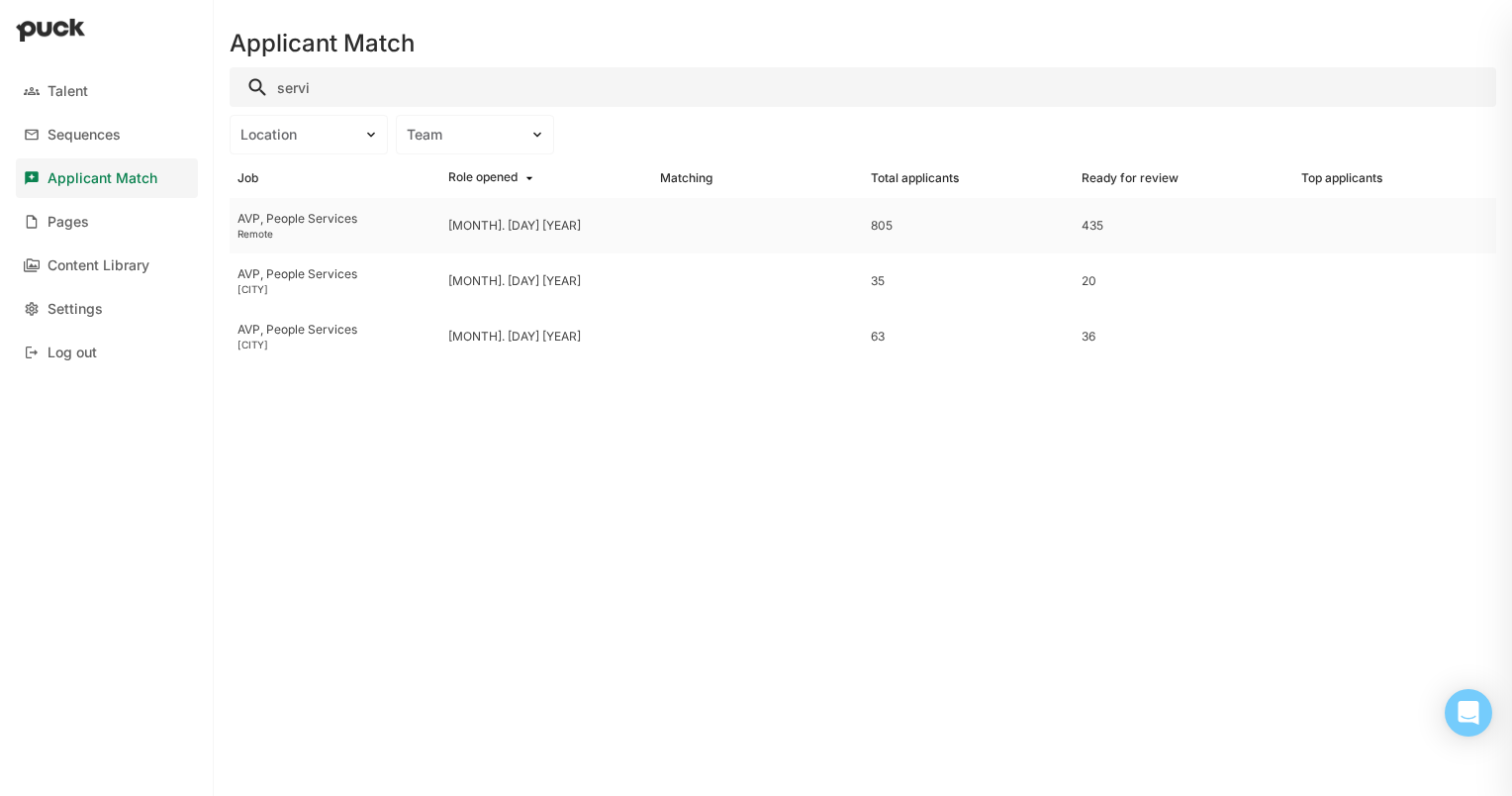 type on "servi" 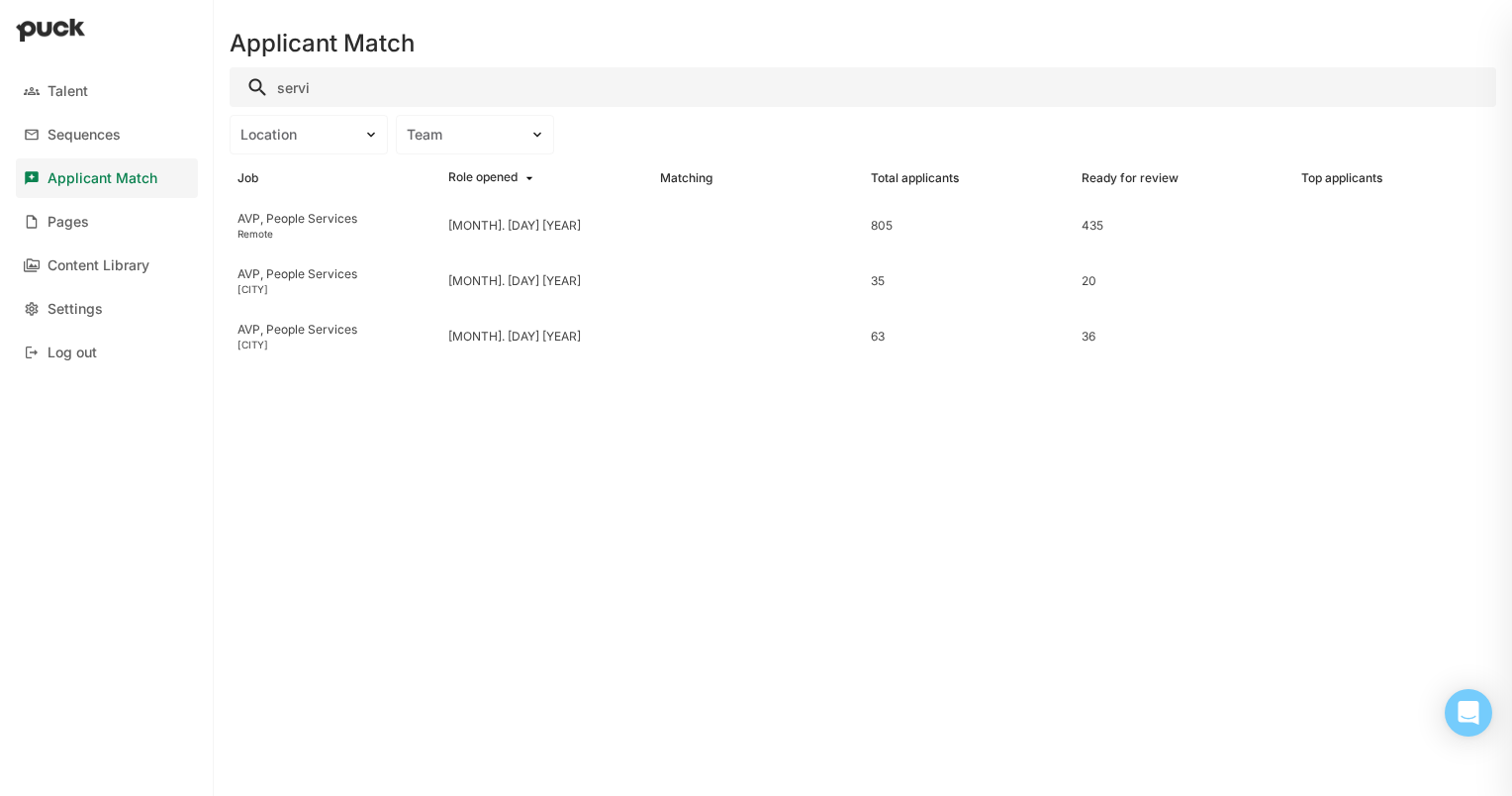 click on "AVP, People Services" at bounding box center [334, 219] 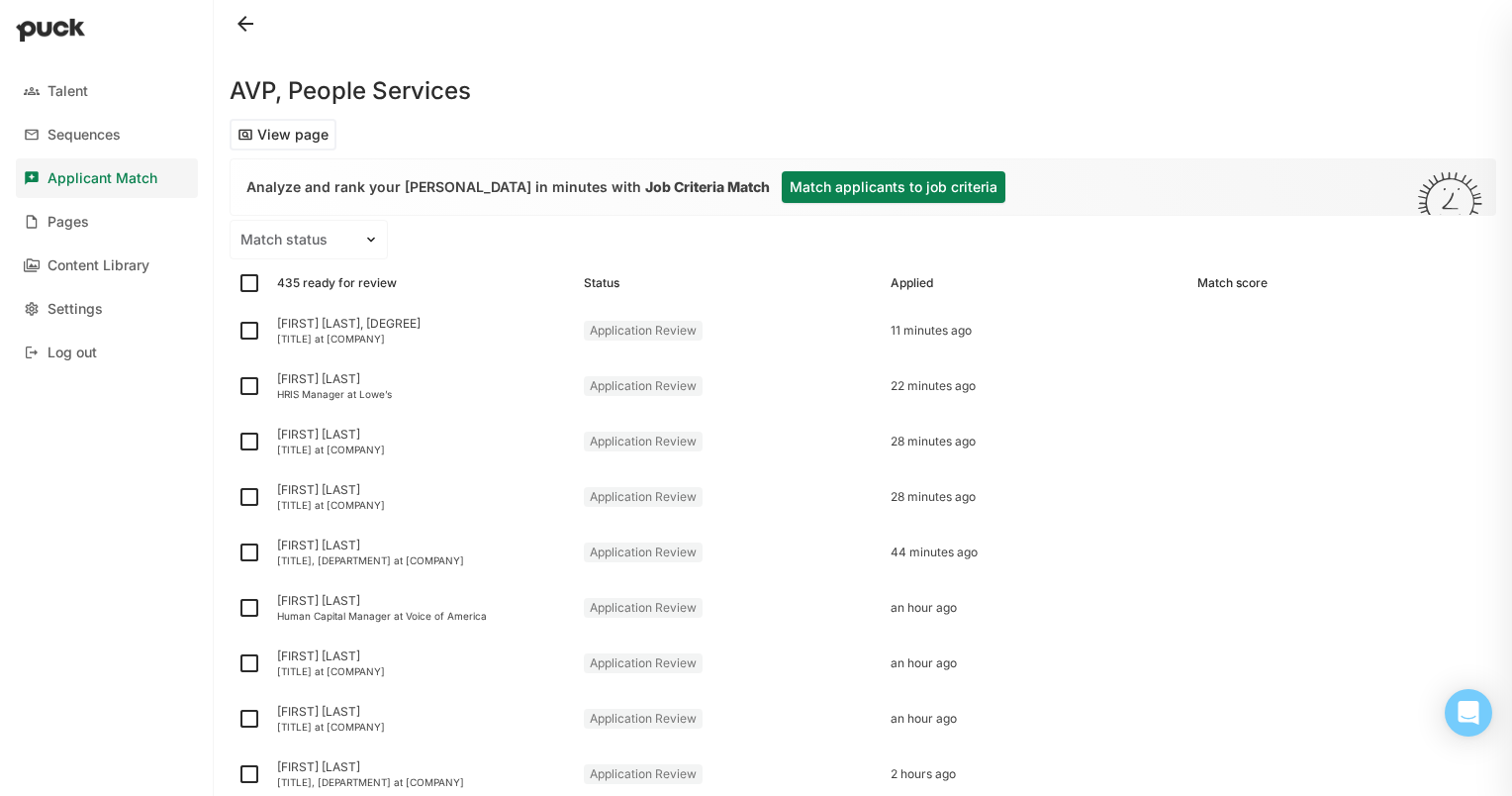 click on "Match applicants to job criteria" at bounding box center (894, 187) 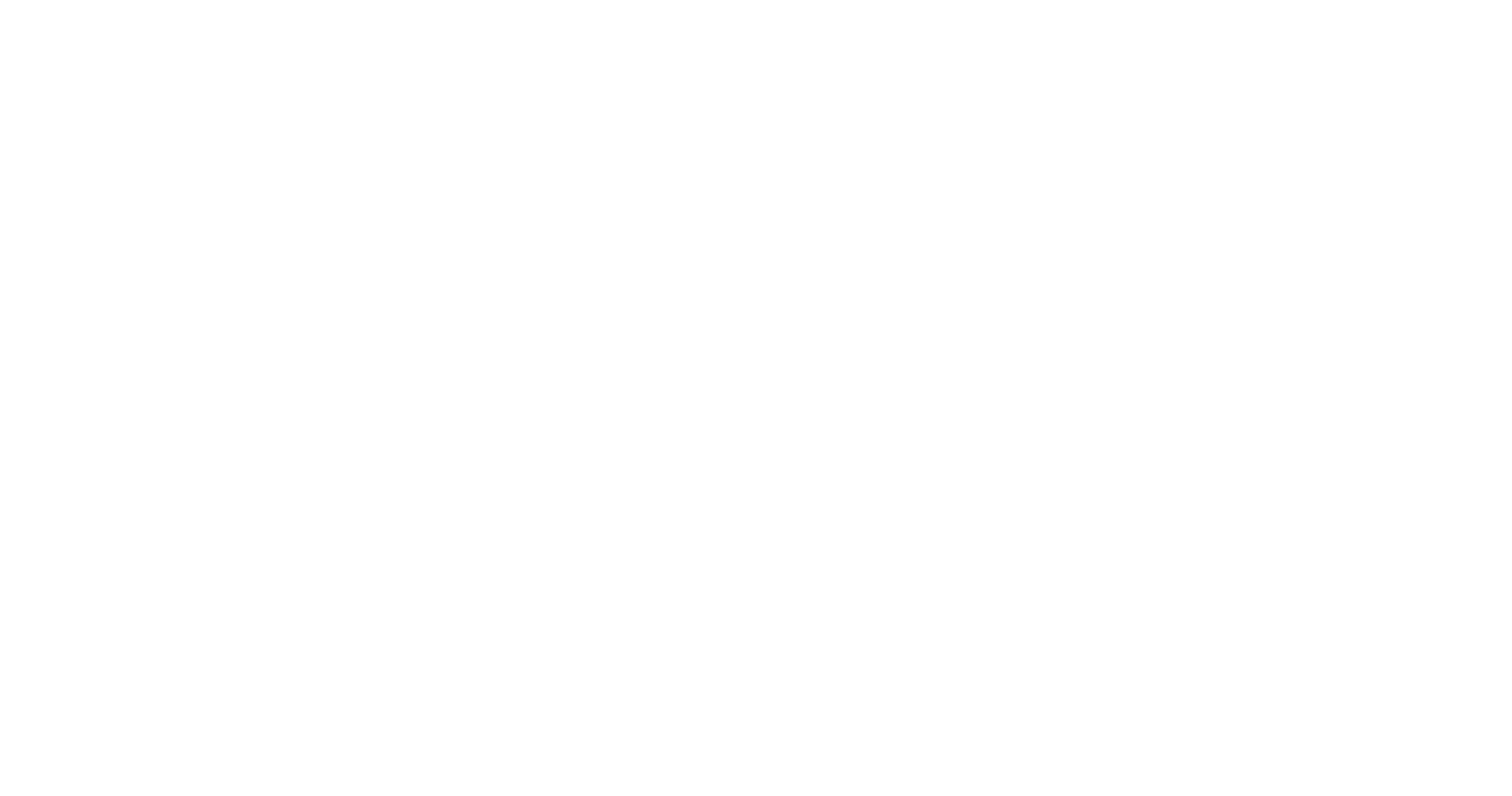 scroll, scrollTop: 0, scrollLeft: 0, axis: both 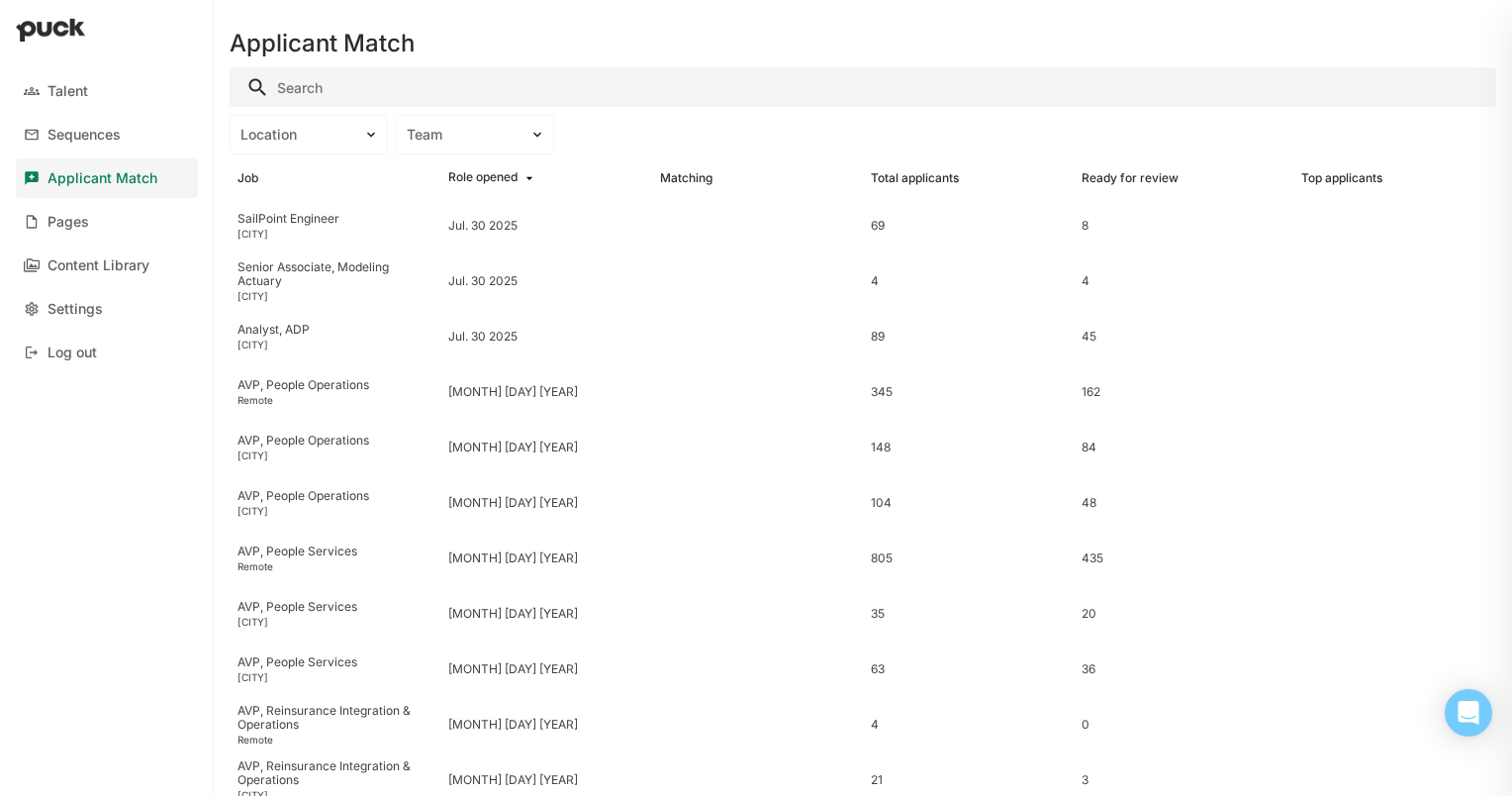 click at bounding box center [863, 87] 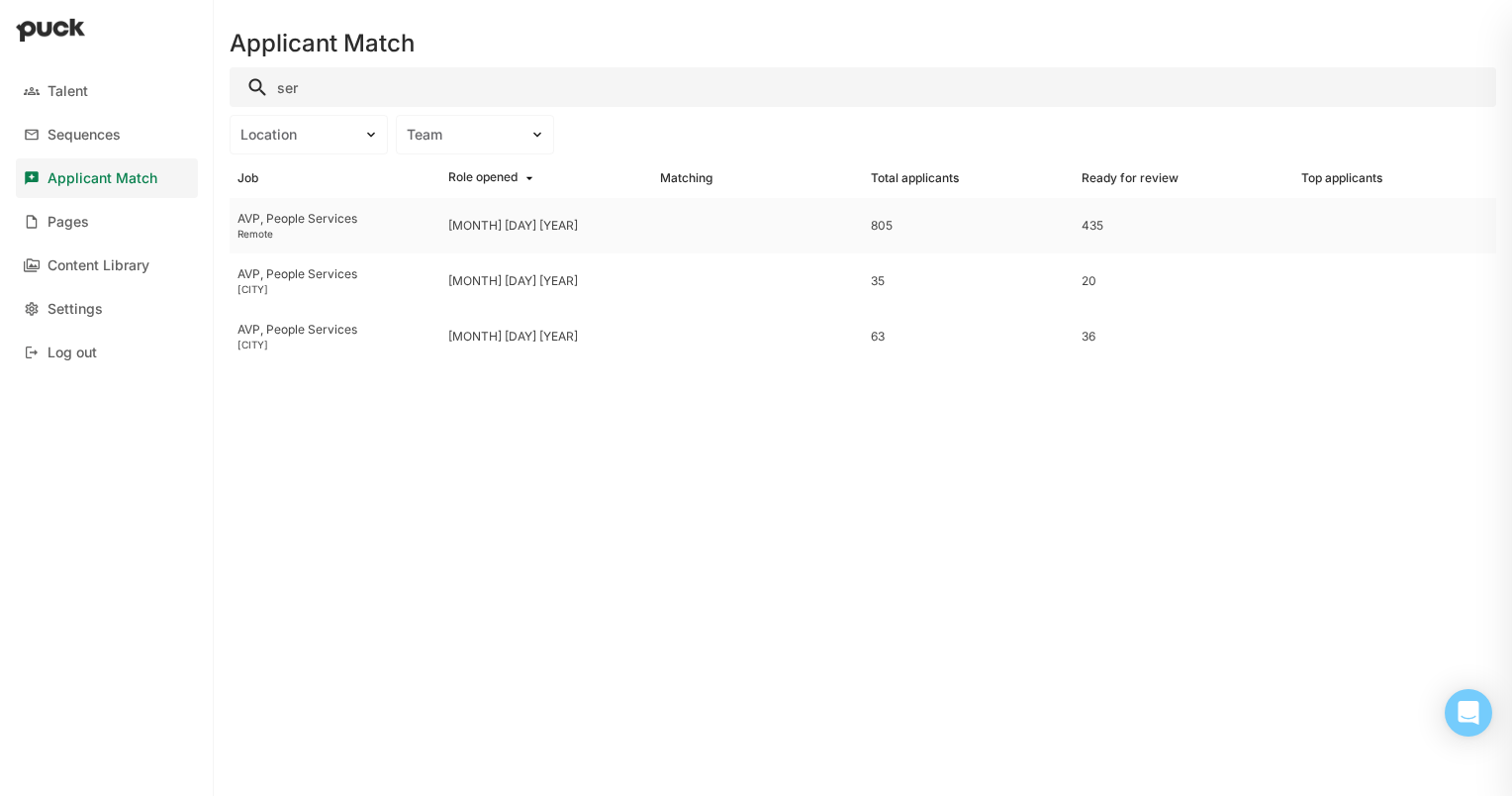 type on "ser" 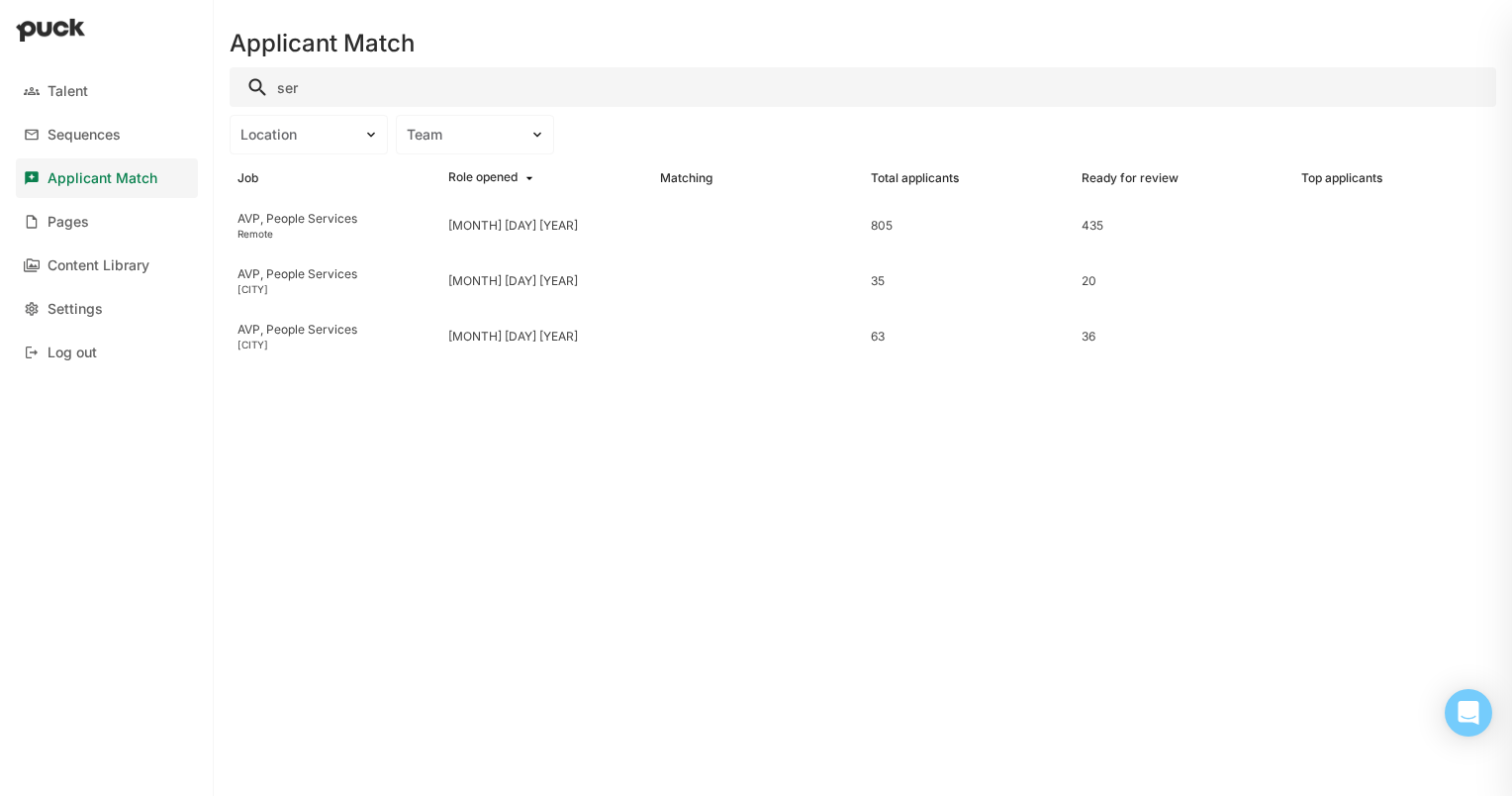 click on "Remote" at bounding box center [334, 234] 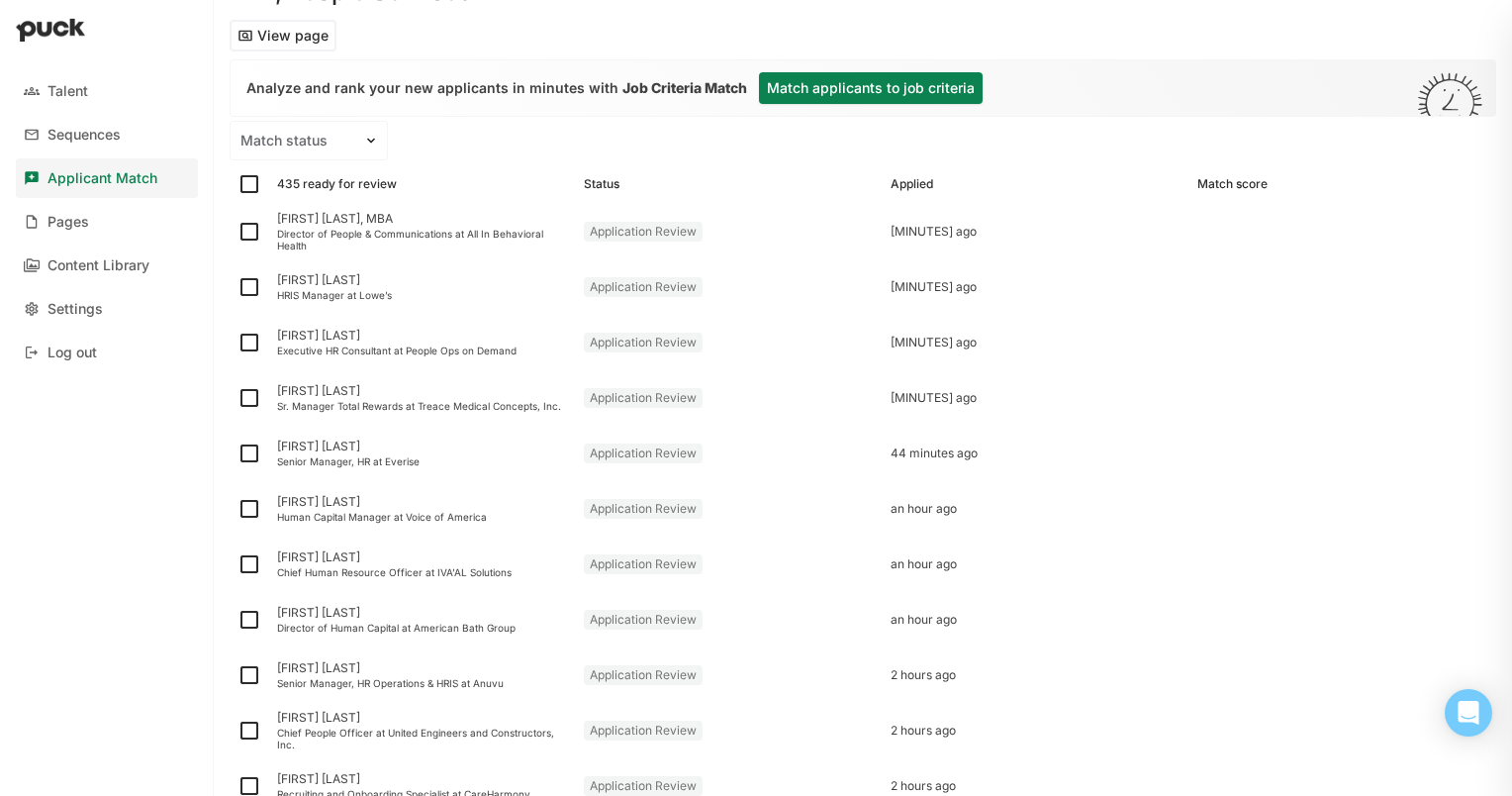 scroll, scrollTop: 0, scrollLeft: 0, axis: both 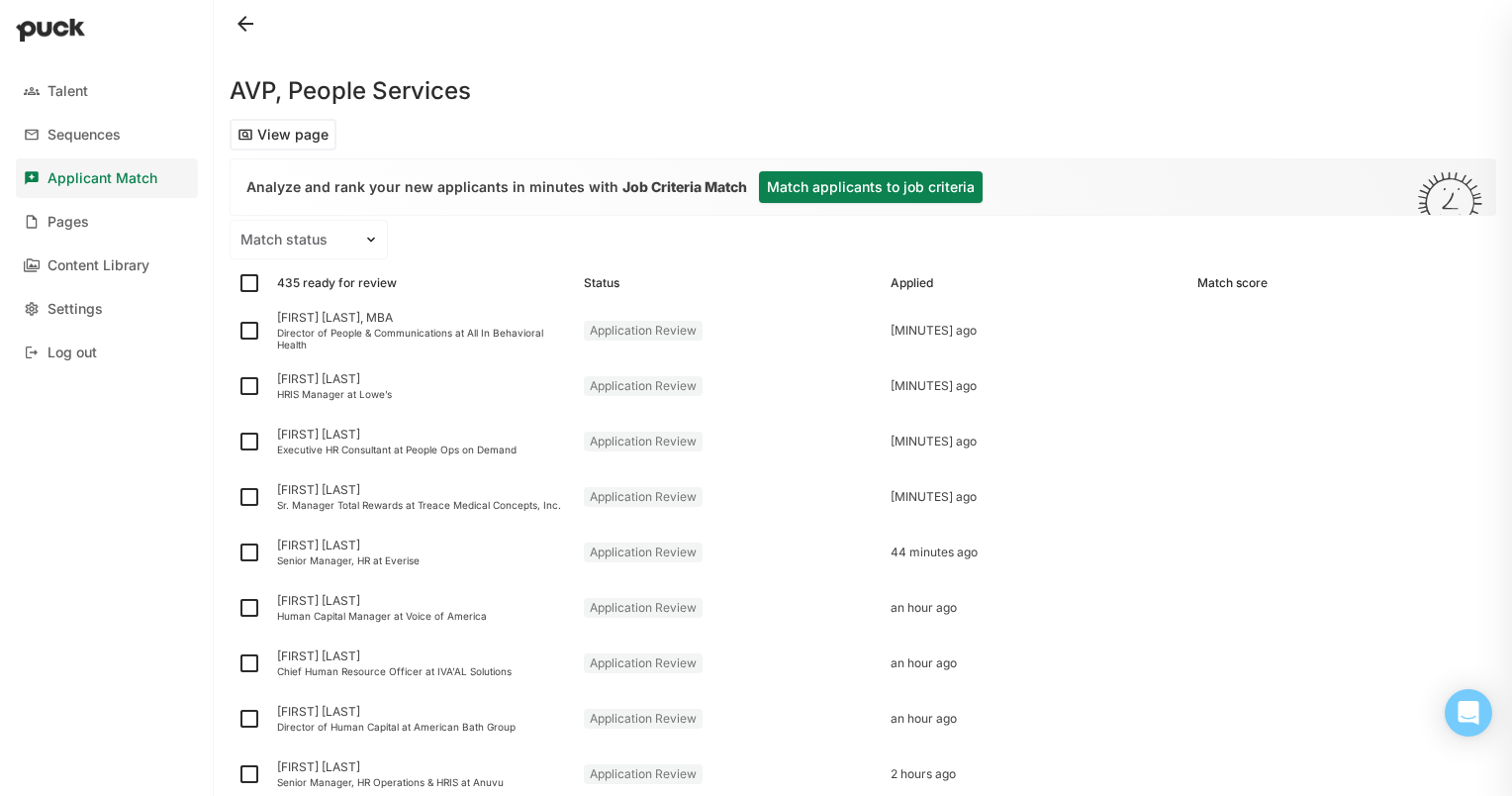 click at bounding box center (249, 283) 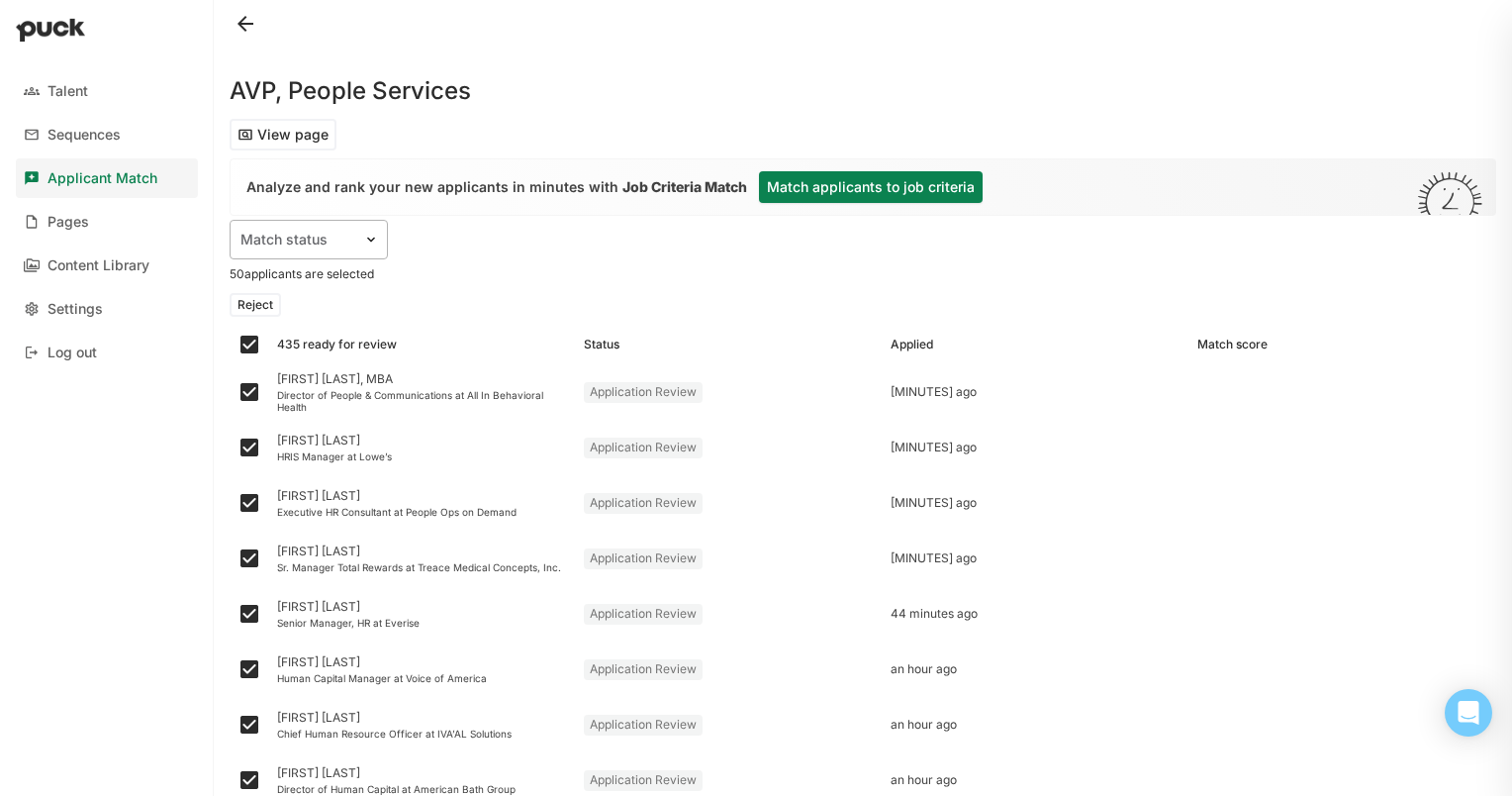 click on "Match status" at bounding box center (309, 240) 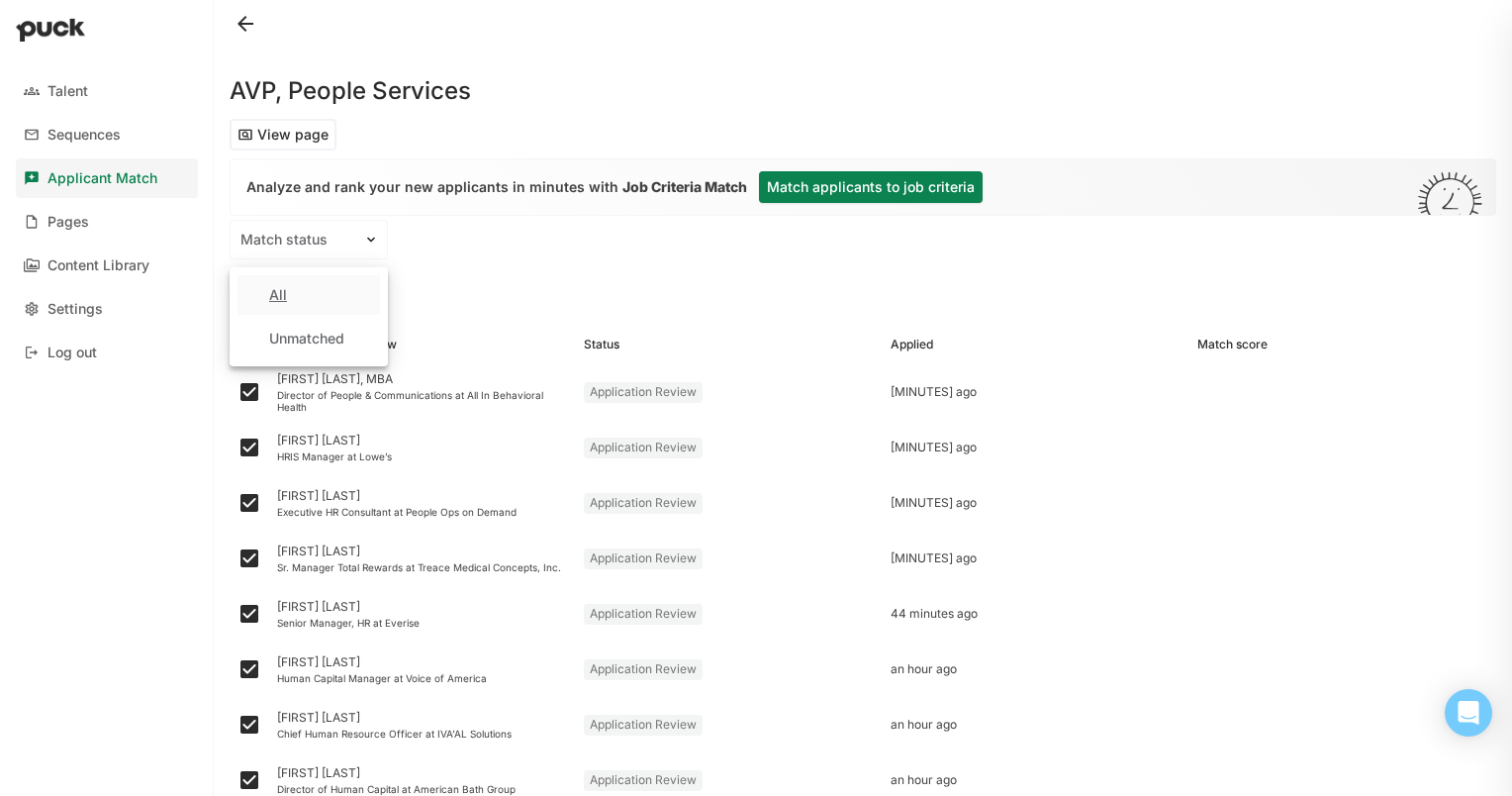 click on "AVP, People Services View page Analyze and rank your new applicants in minutes with   Job Criteria Match Match applicants to job criteria 2 results available. Use Up and Down to choose options, press Enter to select the currently focused option, press Escape to exit the menu, press Tab to select the option and exit the menu. Match status All Unmatched 50  applicants are selected Reject 435 ready for review Status Applied Match score Melisa Jawahir, MBA Director of People & Communications at All In Behavioral Health Application Review 11 minutes ago  Sierra Zecher HRIS Manager at Lowe’s Application Review 23 minutes ago  Amy Horton Executive HR Consultant at People Ops on Demand Application Review 29 minutes ago  Gretchen Campbell Sr. Manager Total Rewards at Treace Medical Concepts, Inc. Application Review 29 minutes ago  Rebecca Stegmaier Senior Manager, HR at Everise Application Review 44 minutes ago  Shauna Youtzy Human Capital Manager at Voice of America Application Review an hour ago  Renee McHenry" at bounding box center (863, 1633) 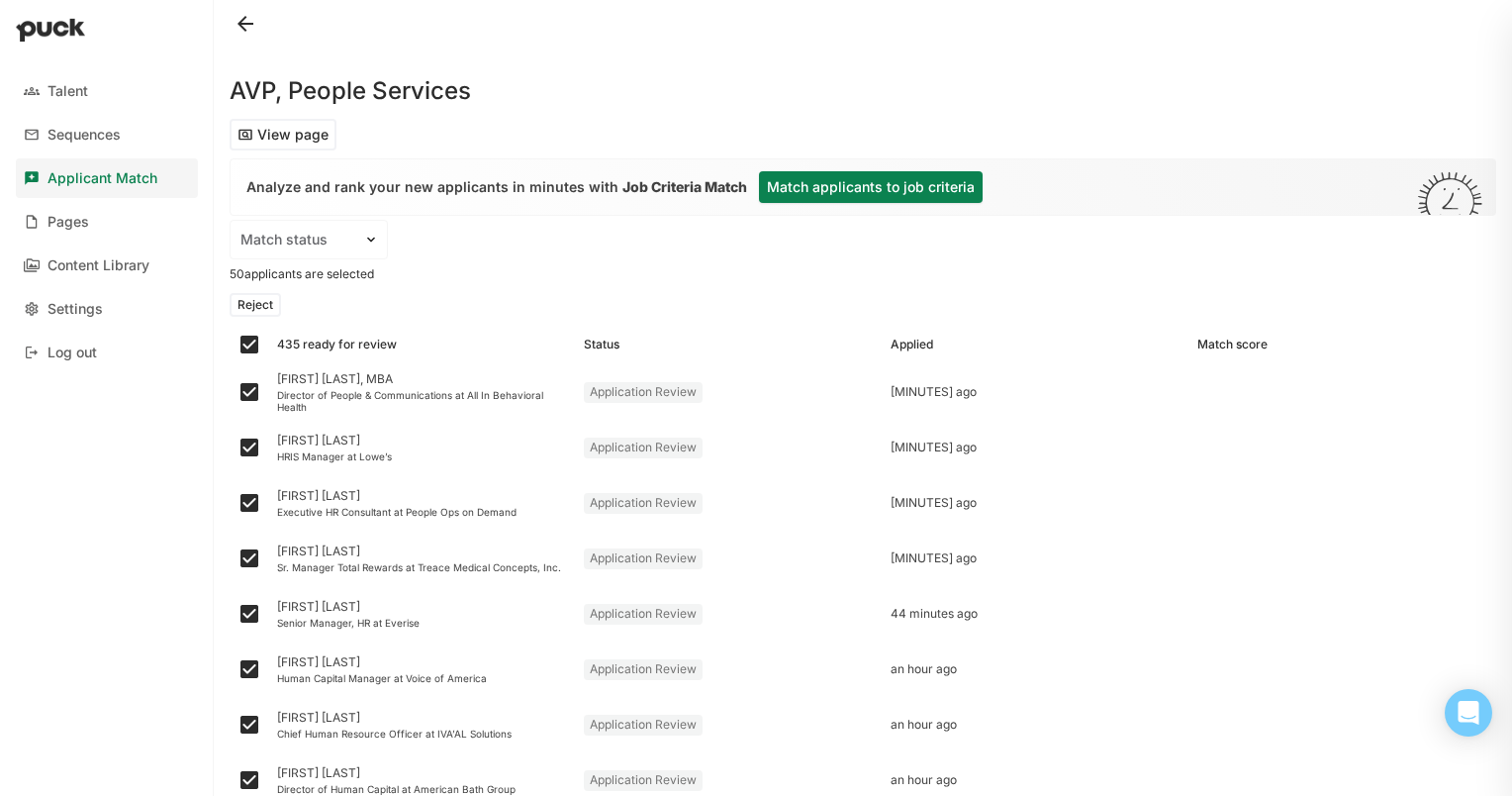 click on "Match applicants to job criteria" at bounding box center (871, 187) 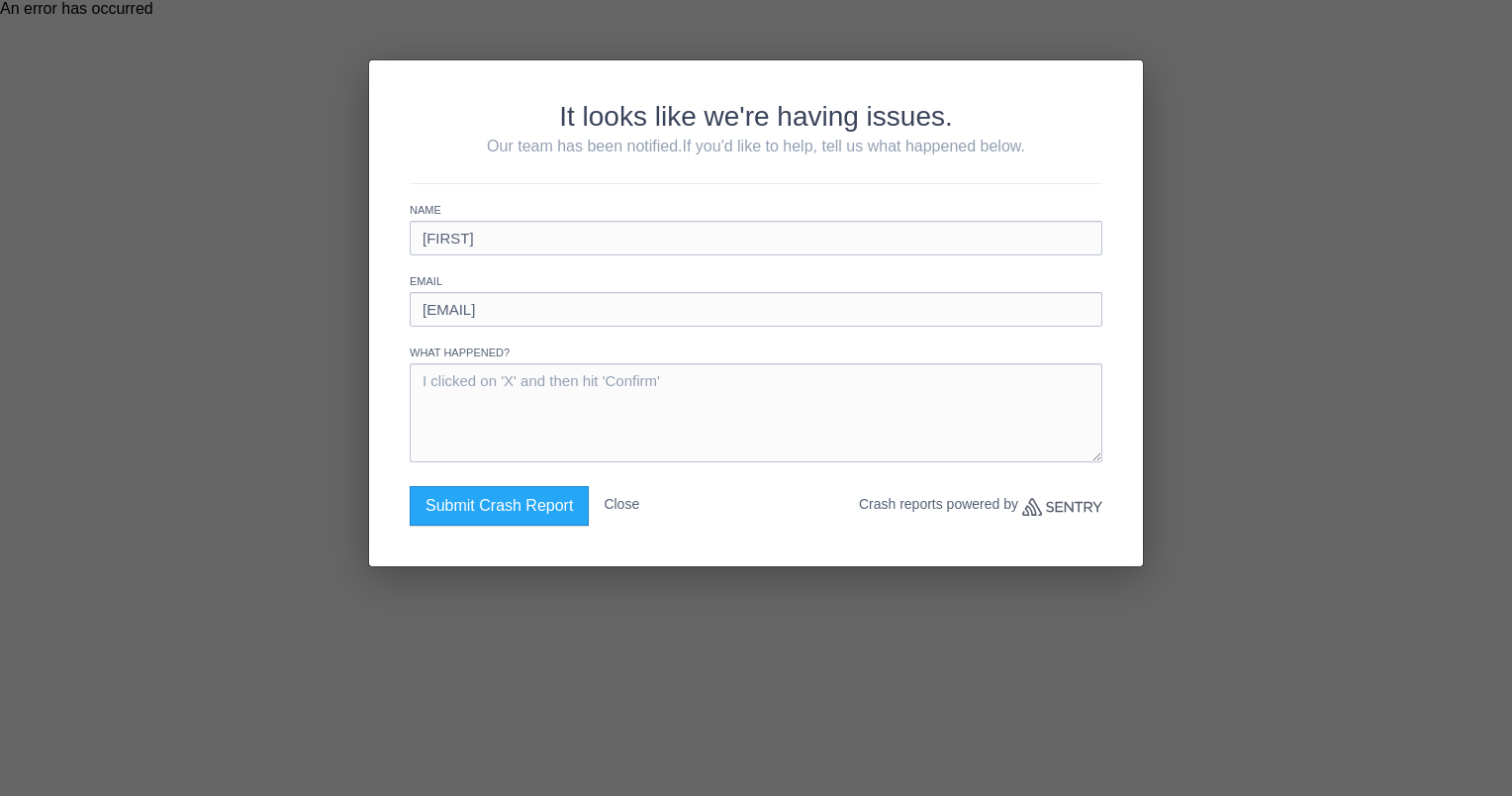 type on "[FIRST] [LAST]" 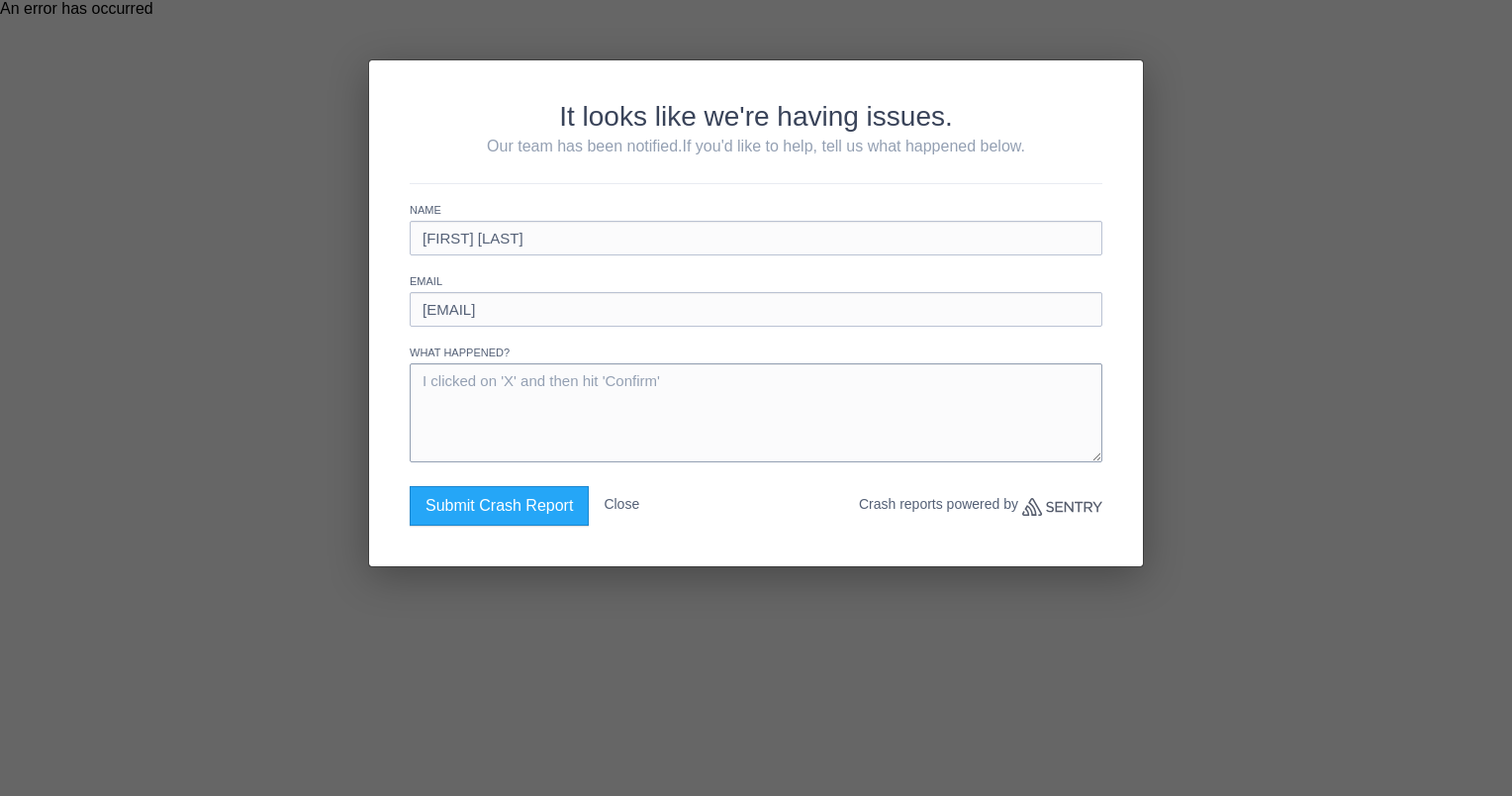 click at bounding box center [756, 413] 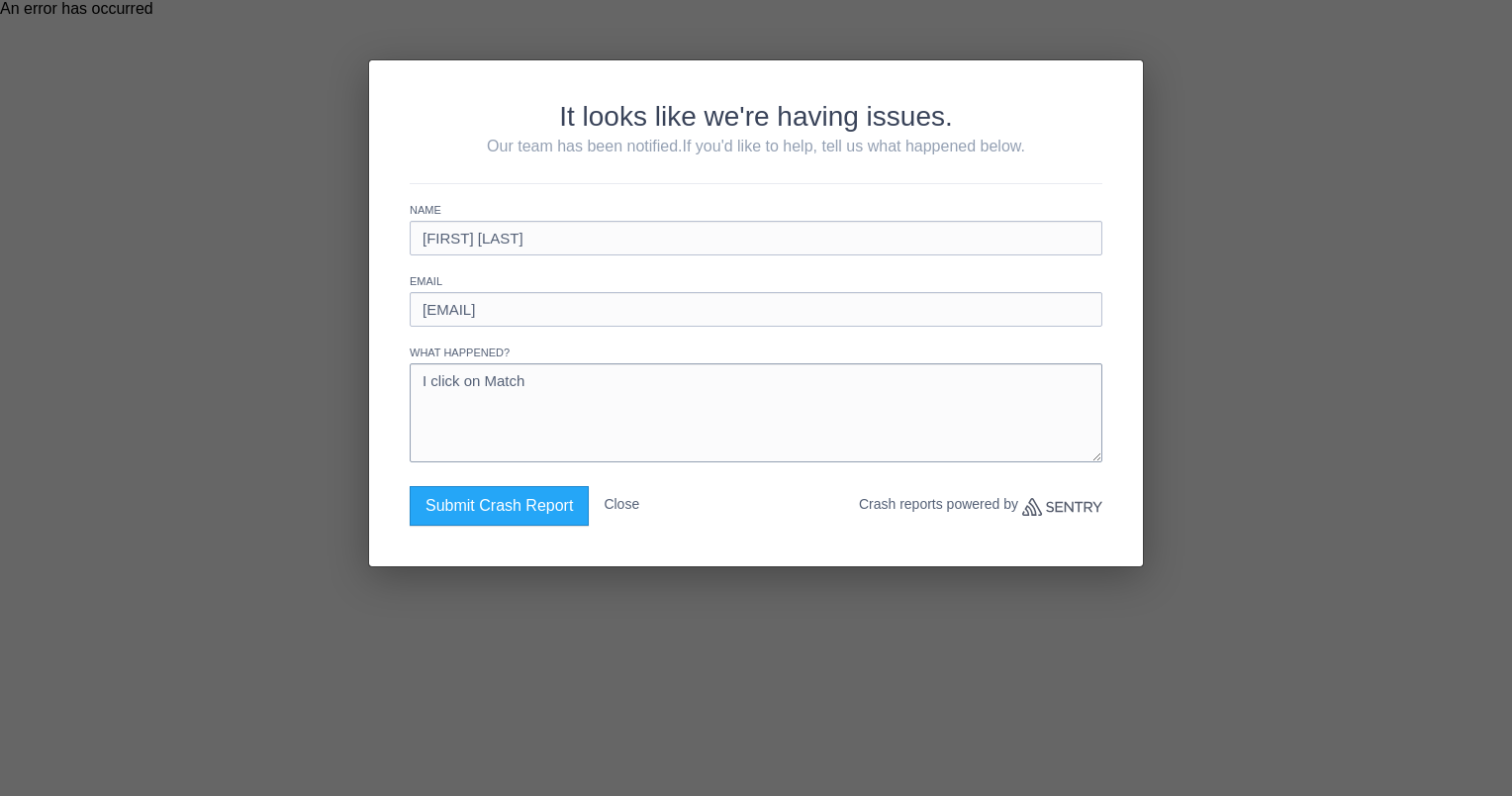 type on "I click on Match" 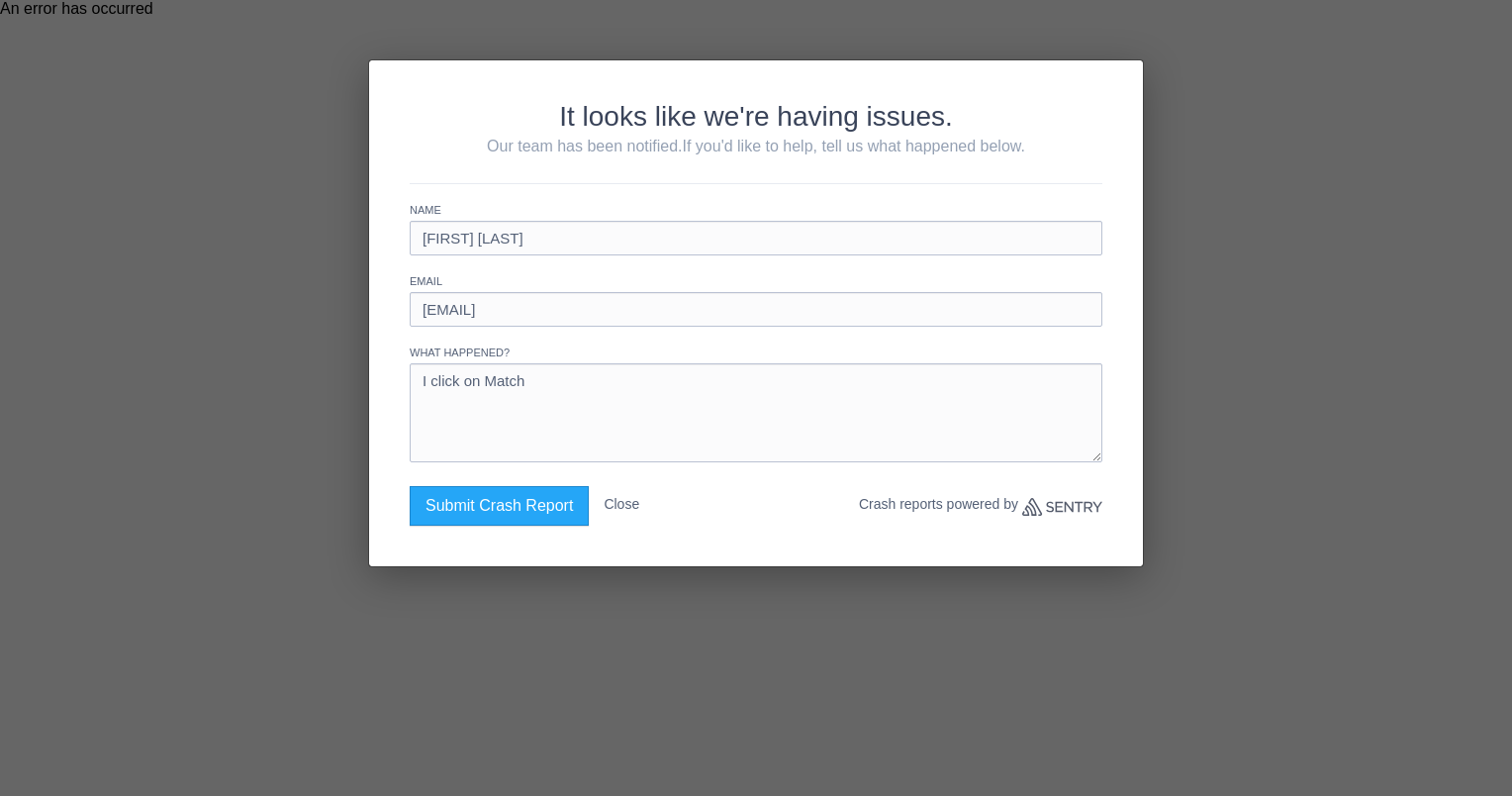 click on "Close" at bounding box center (621, 504) 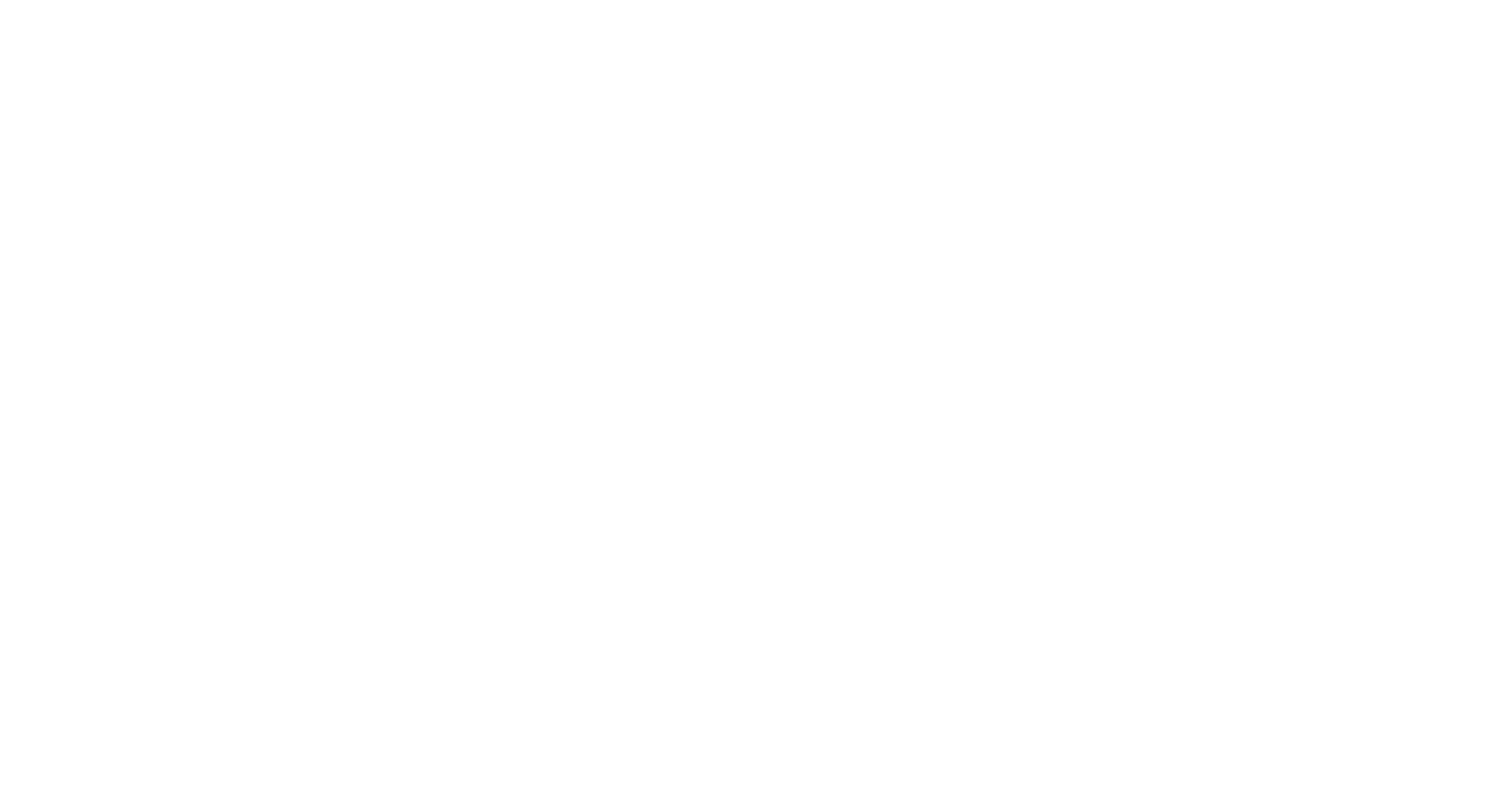 scroll, scrollTop: 0, scrollLeft: 0, axis: both 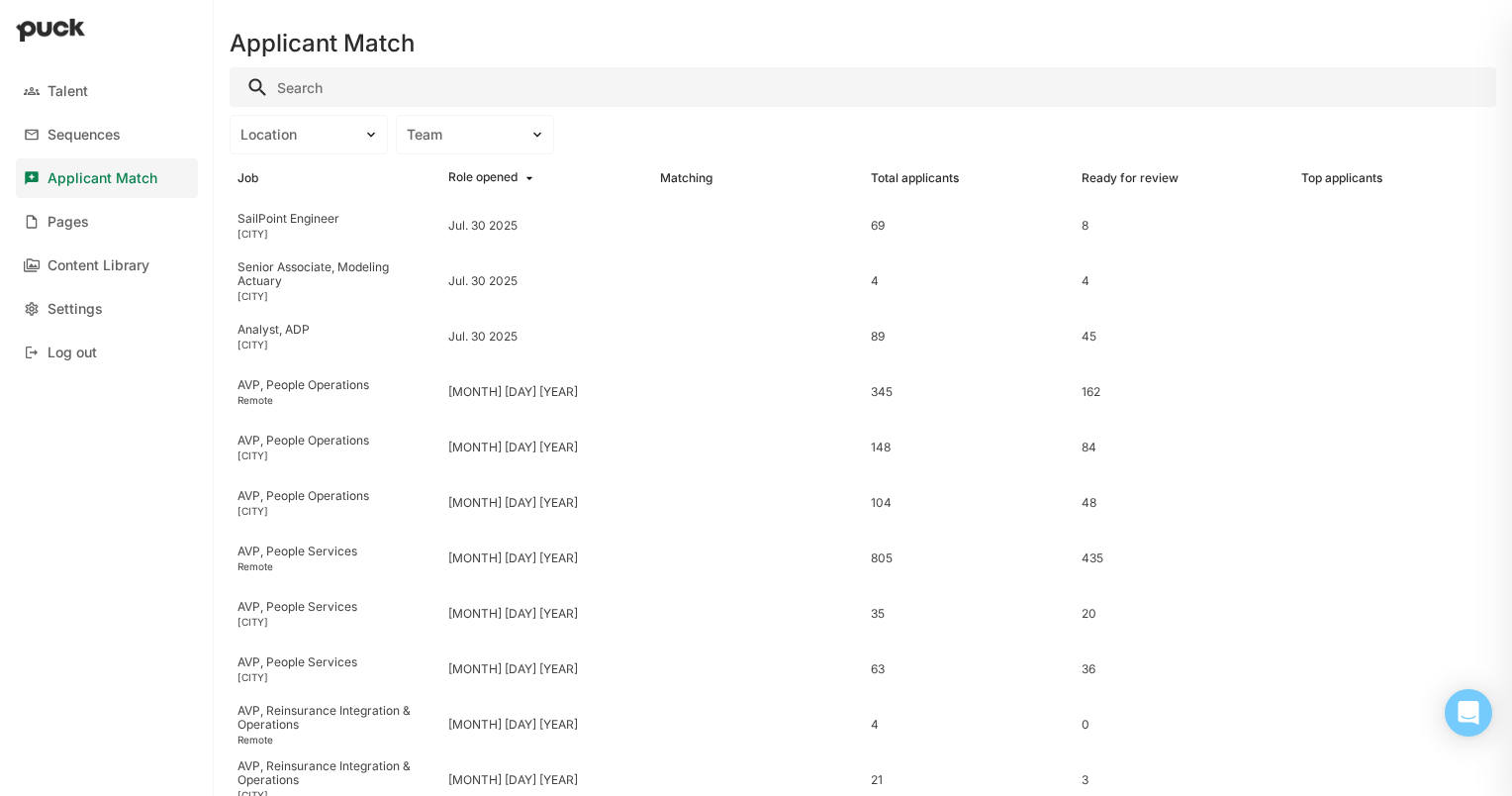drag, startPoint x: 408, startPoint y: 70, endPoint x: 409, endPoint y: 82, distance: 12.0415946 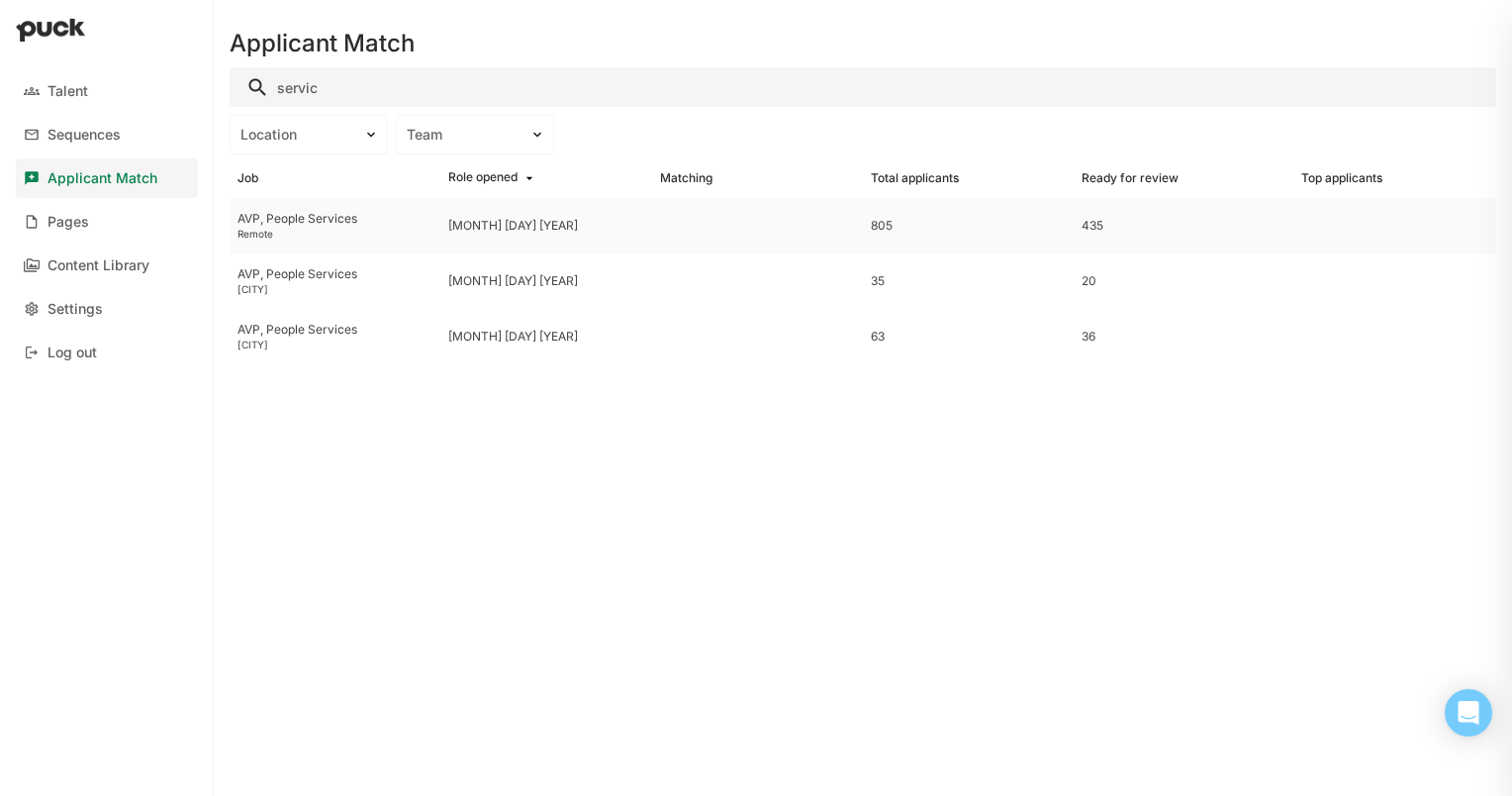 type on "servic" 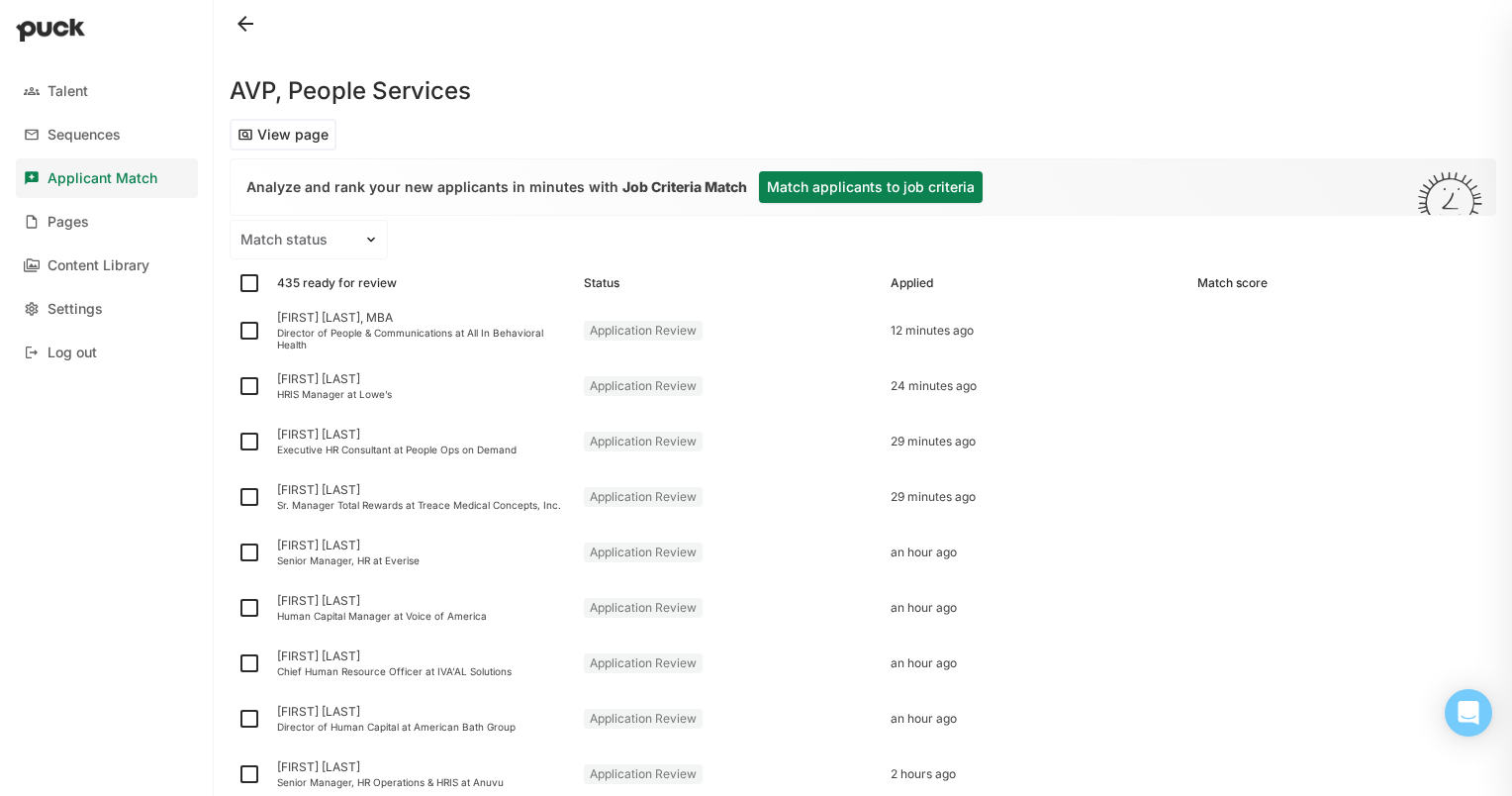 click on "Match applicants to job criteria" at bounding box center [871, 187] 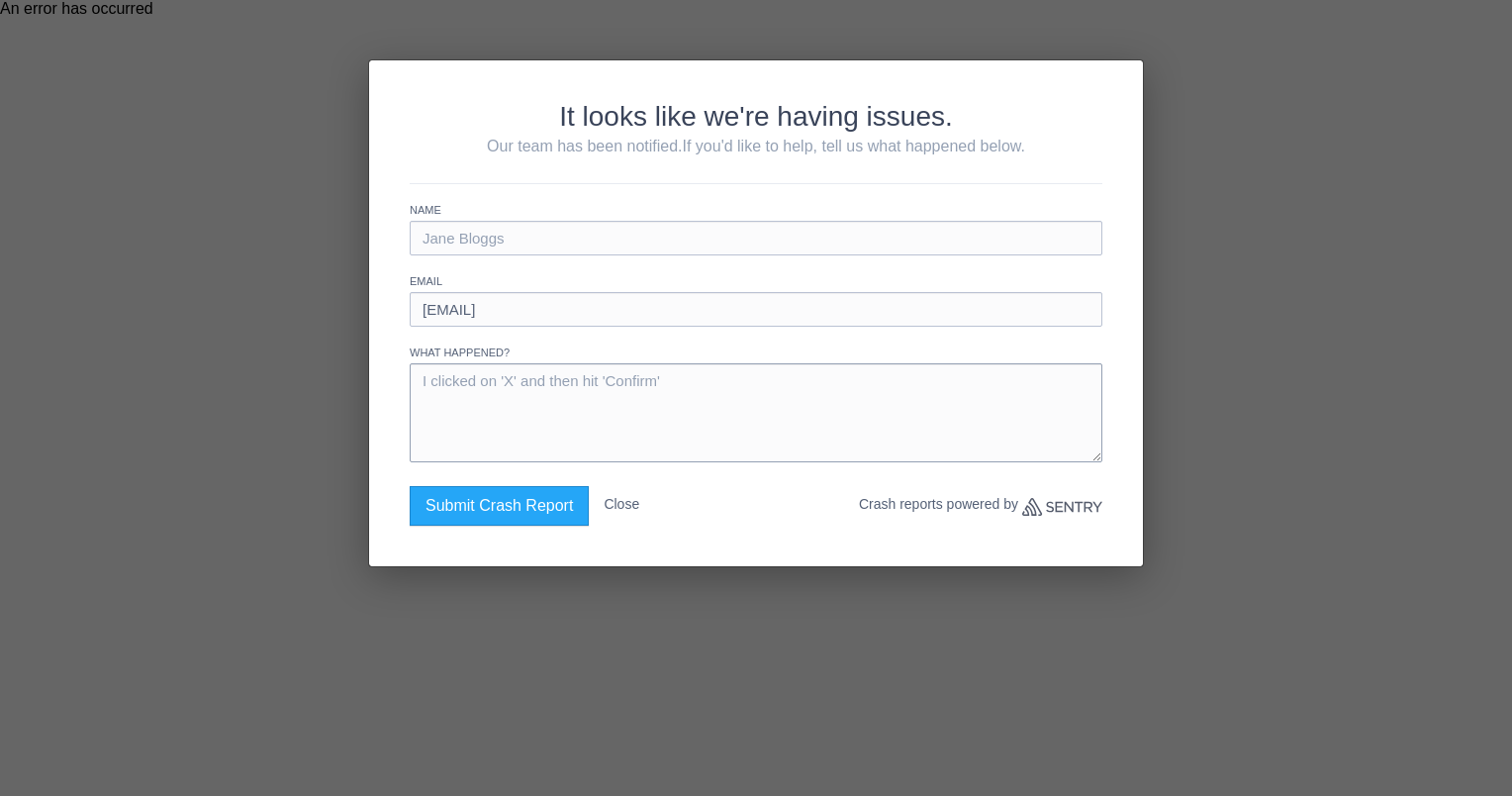 click at bounding box center [756, 413] 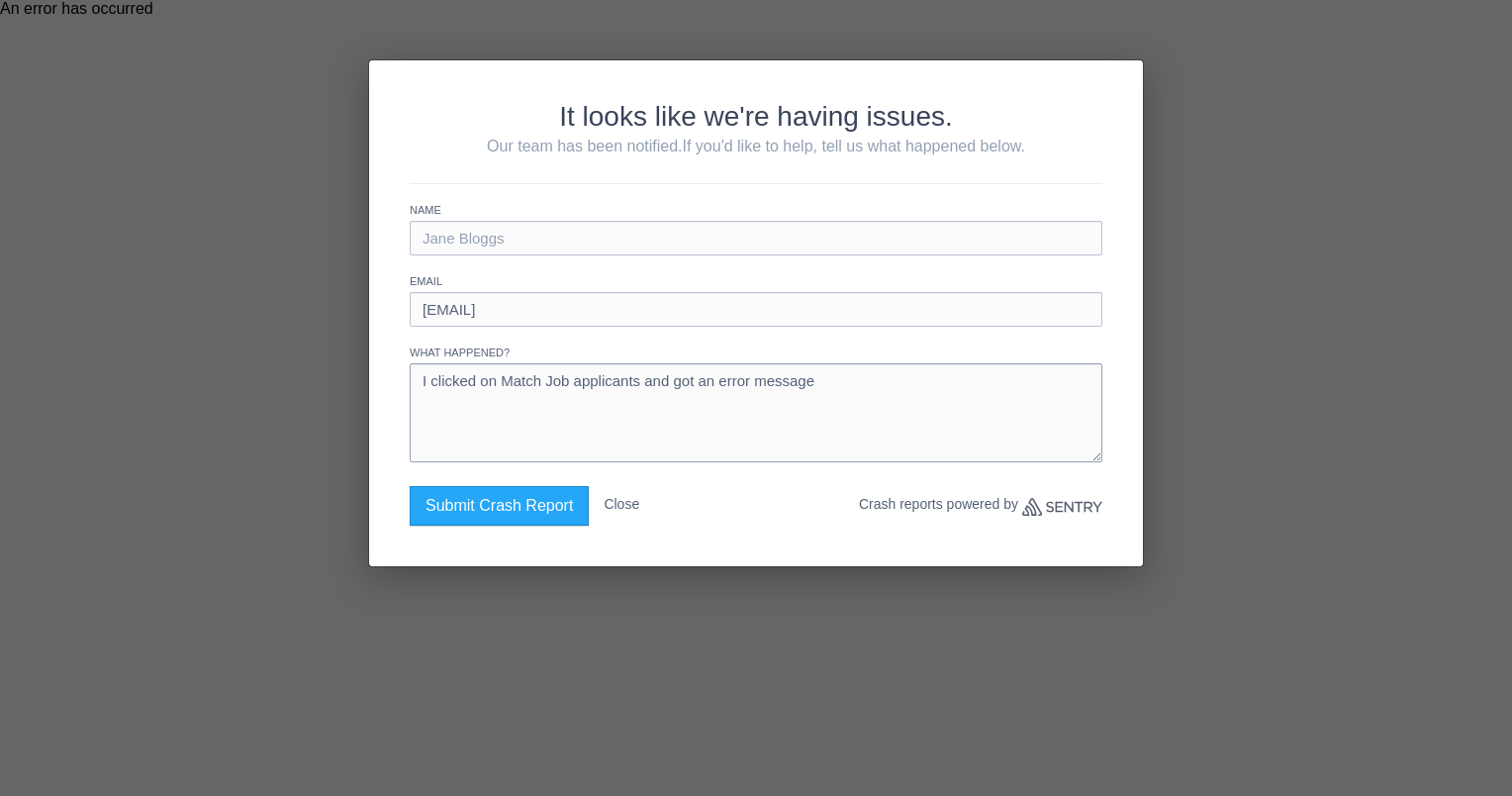 type on "I clicked on Match Job applicants and got an error message" 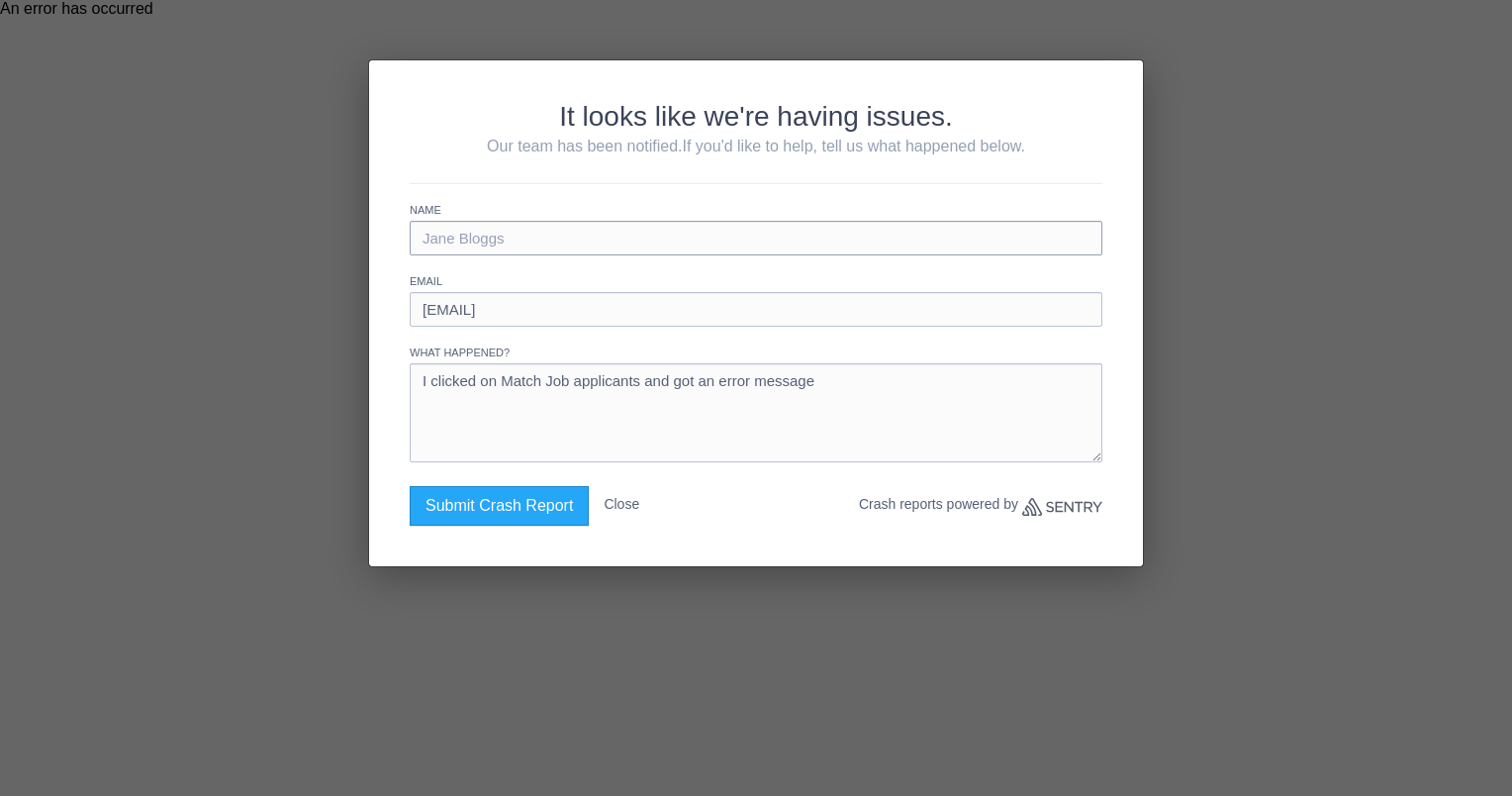 click at bounding box center (756, 238) 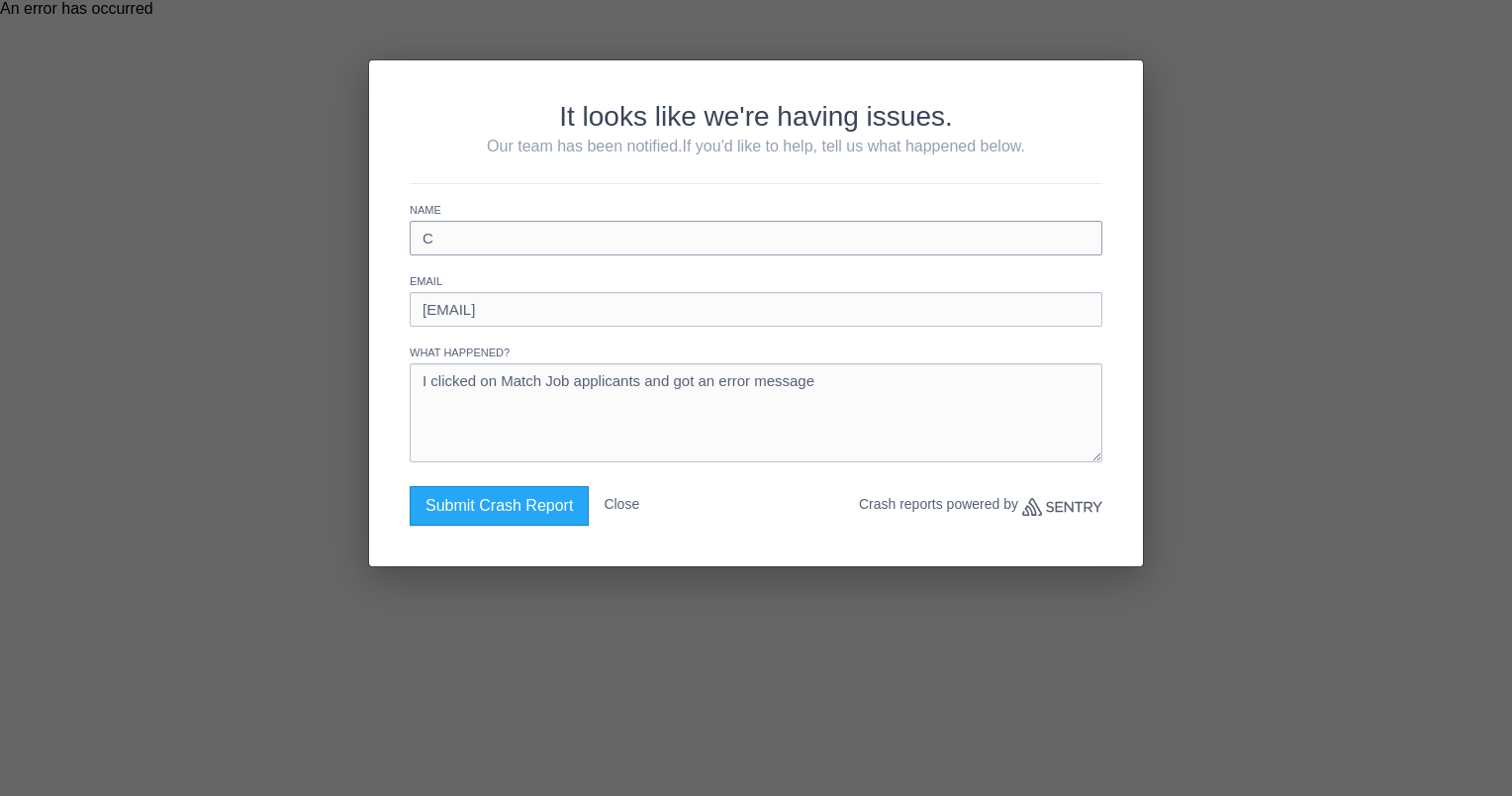 type on "[FIRST] [LAST]" 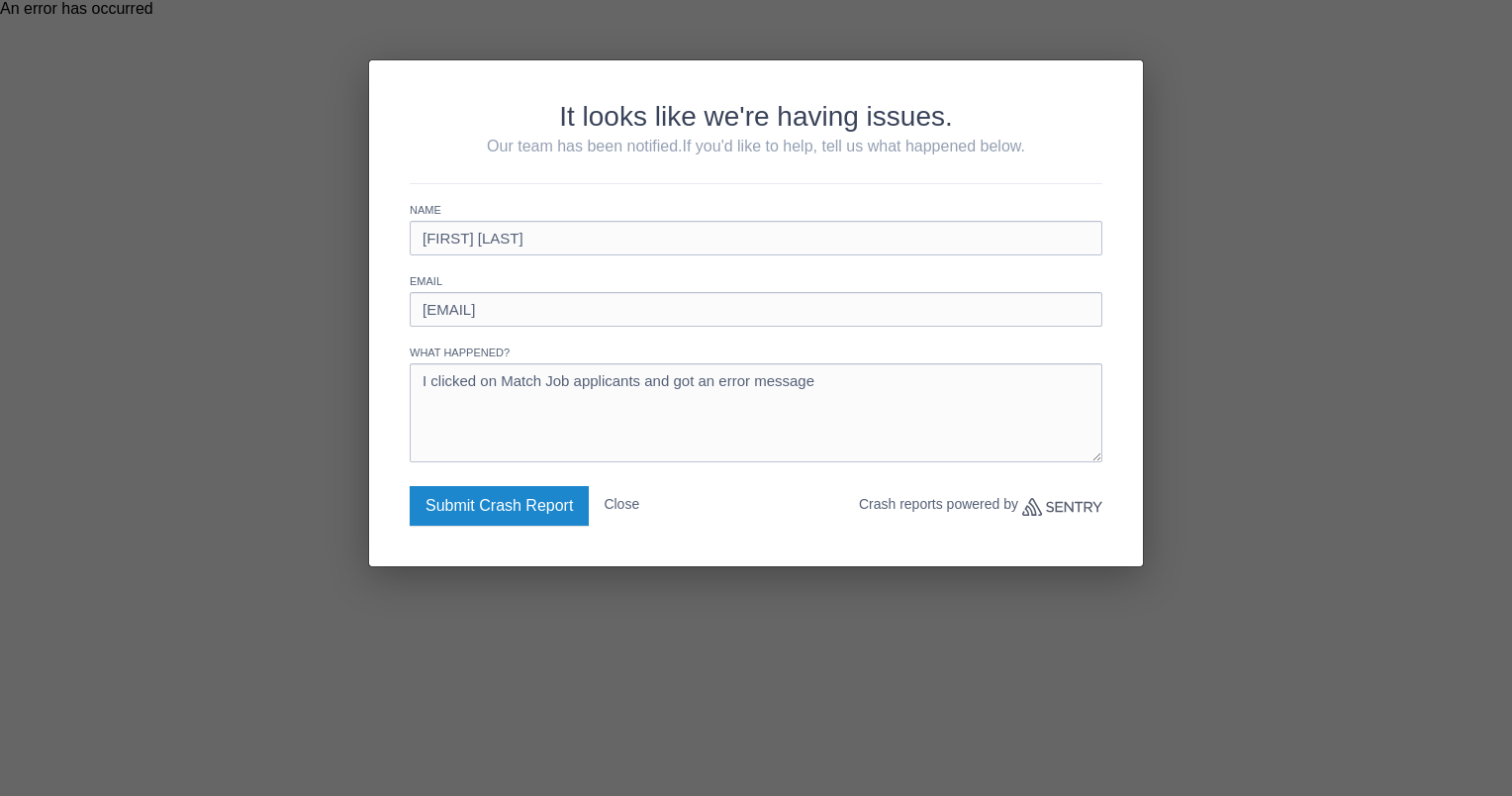 click on "Submit Crash Report" at bounding box center (499, 506) 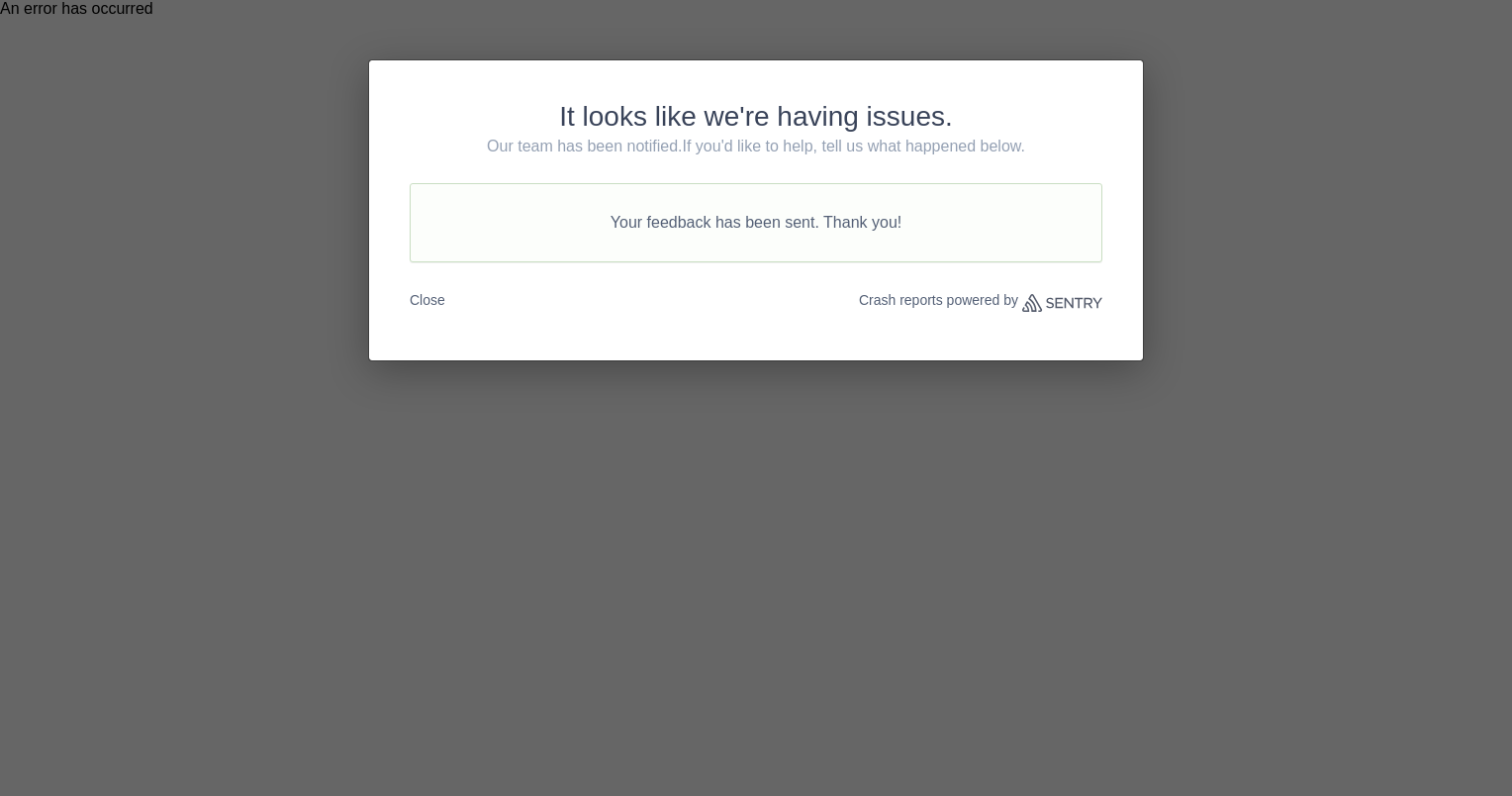 click on "Close" at bounding box center [427, 300] 